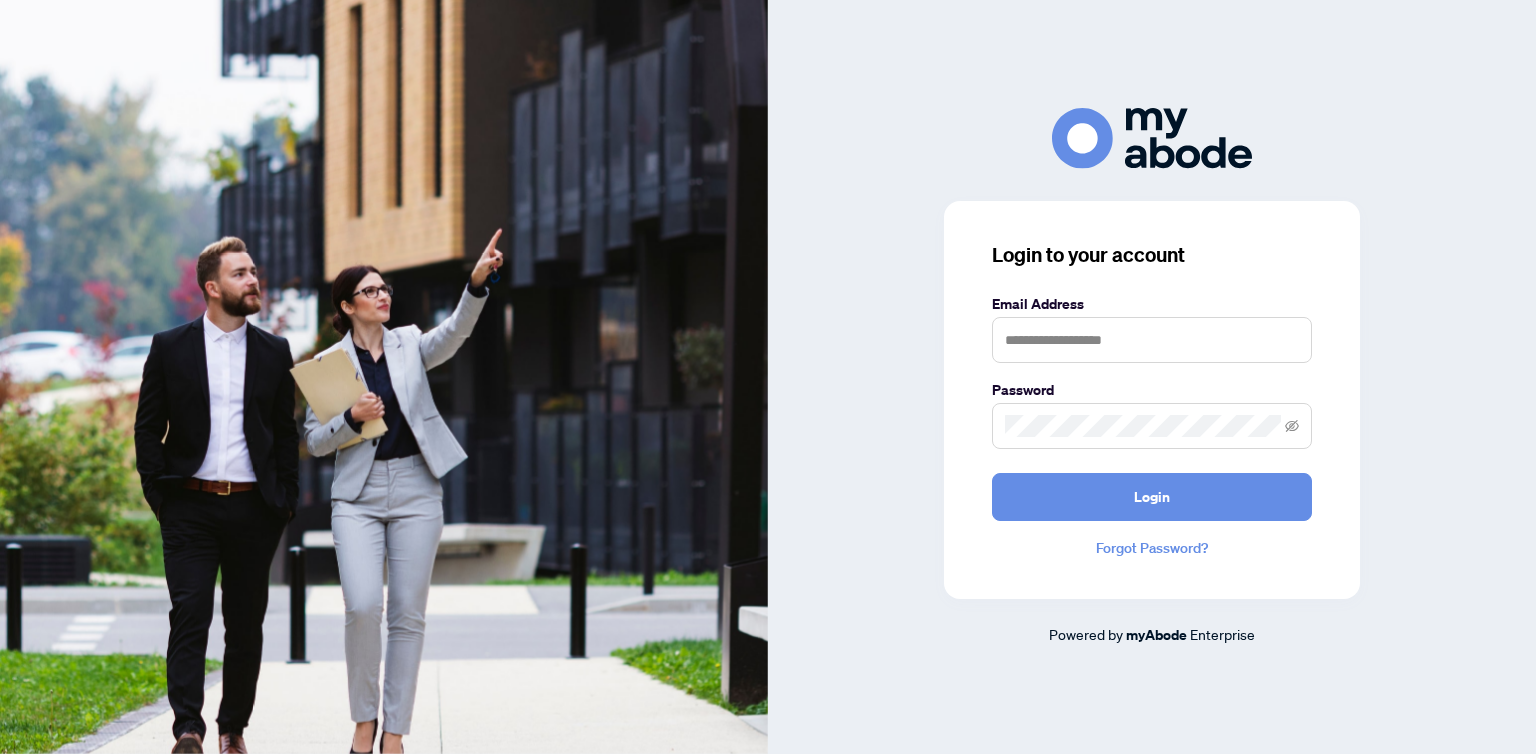scroll, scrollTop: 0, scrollLeft: 0, axis: both 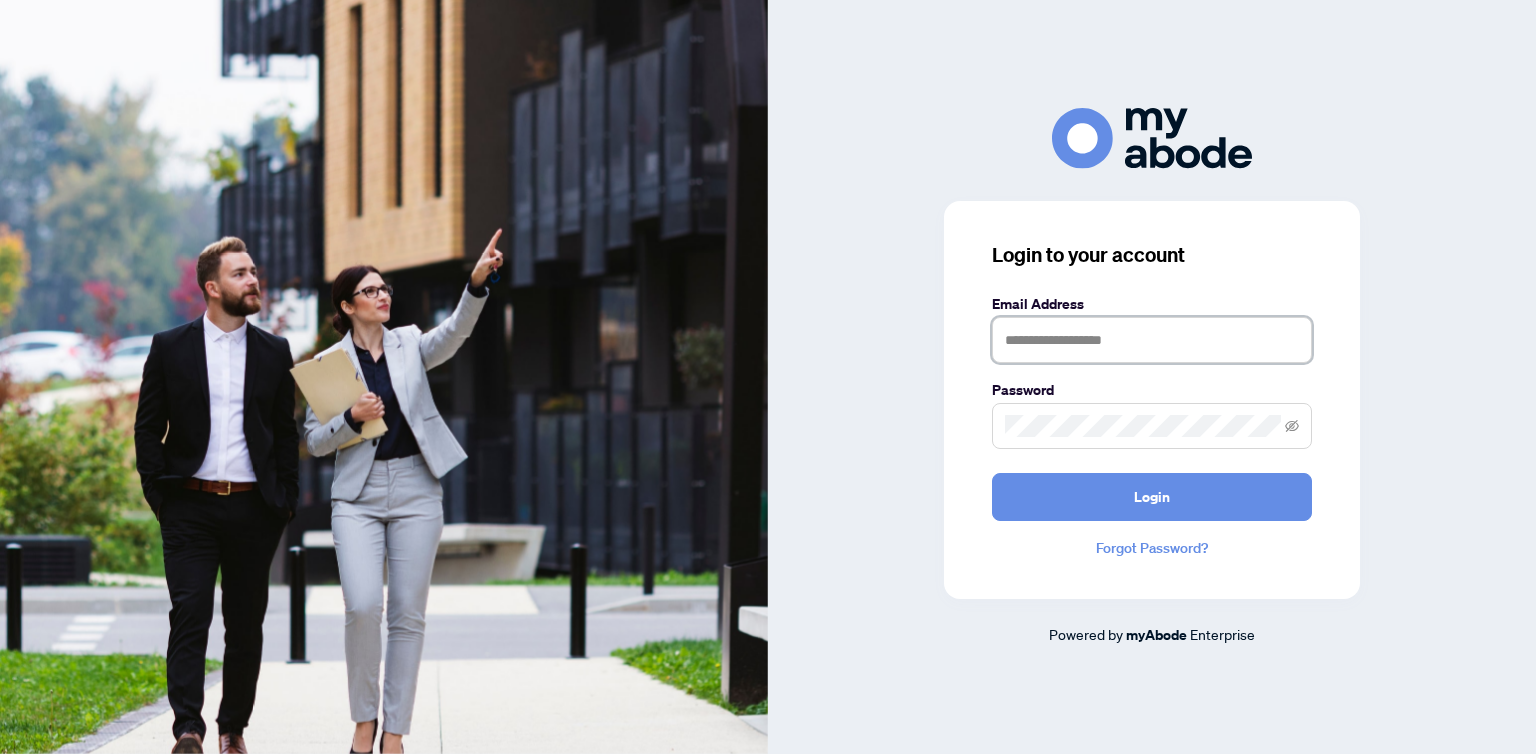 click at bounding box center (1152, 340) 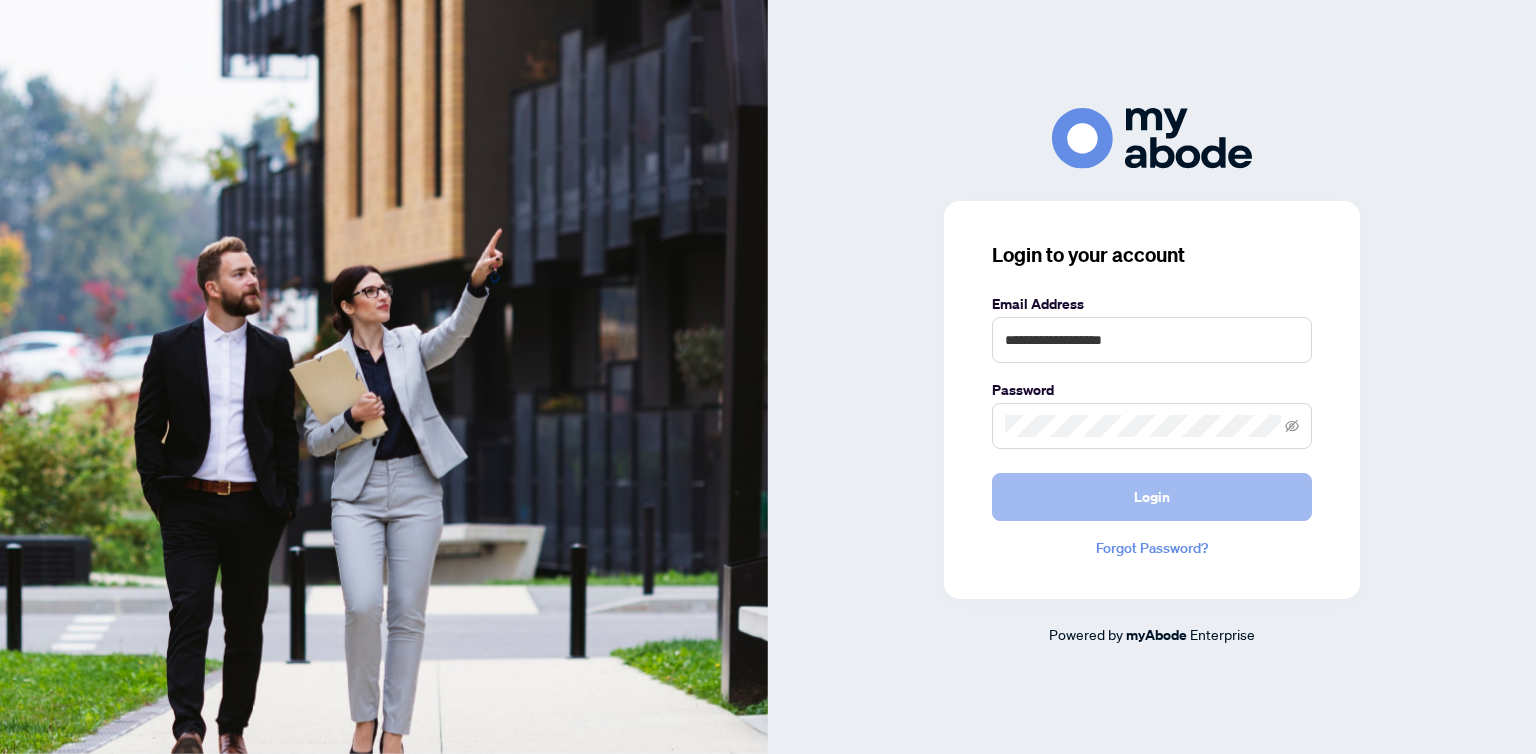 click on "Login" at bounding box center (1152, 497) 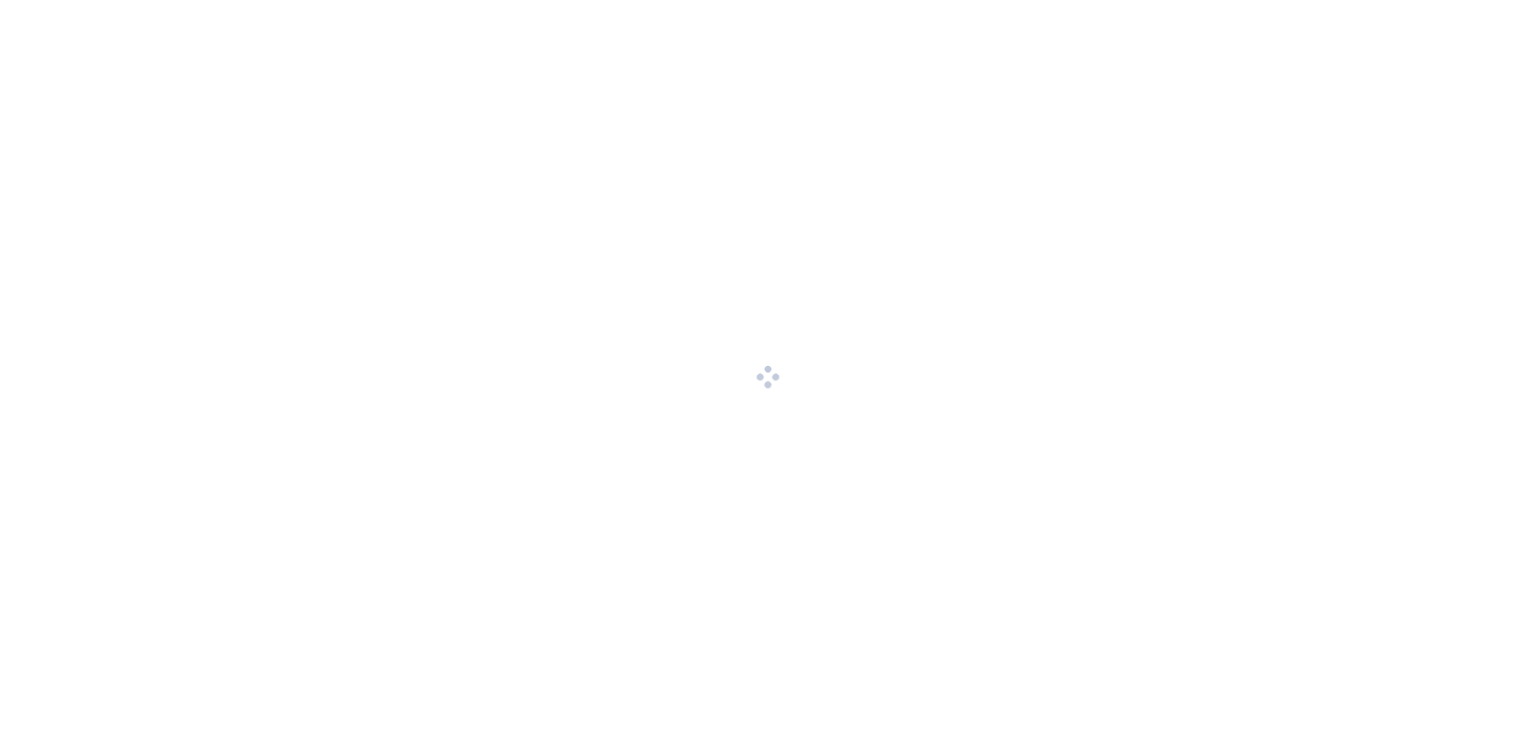 scroll, scrollTop: 0, scrollLeft: 0, axis: both 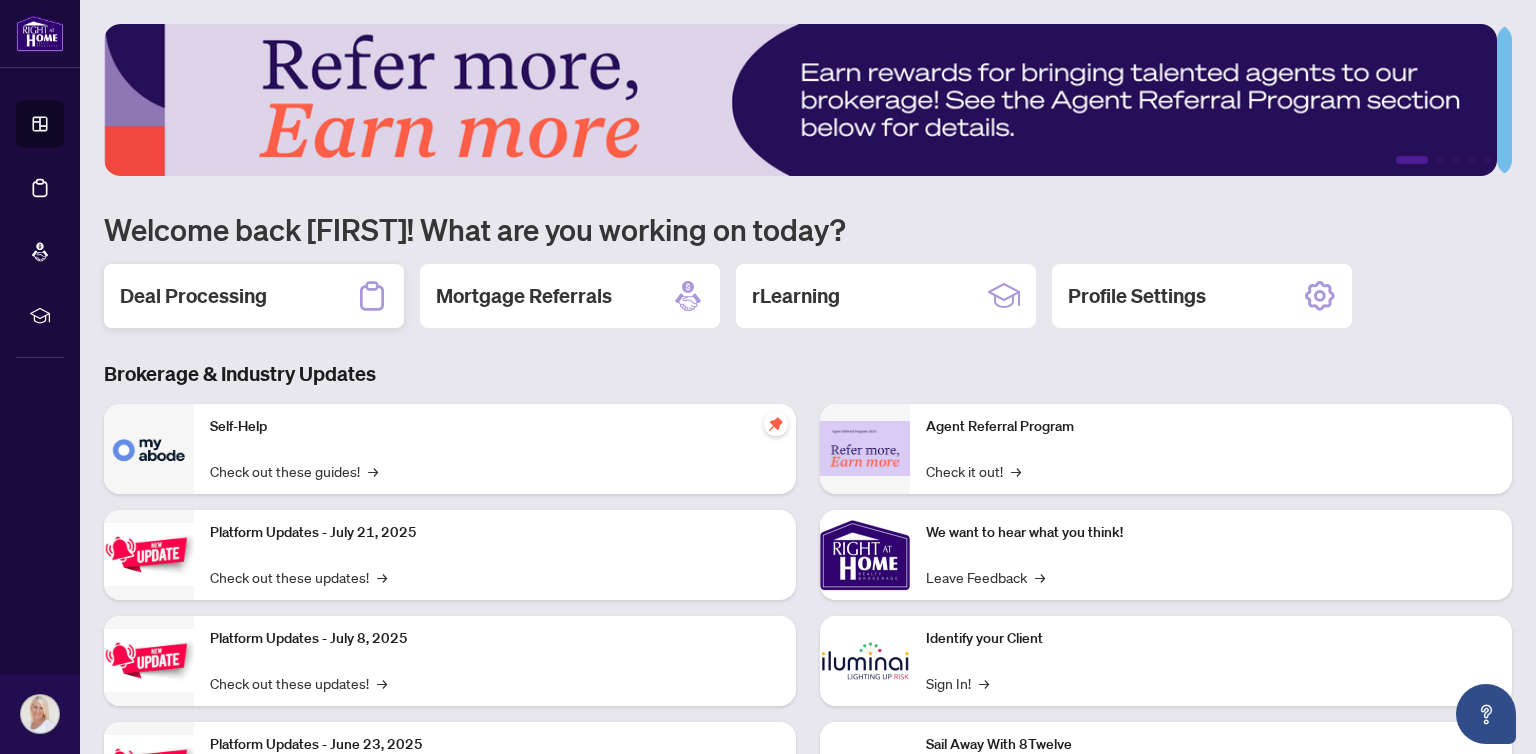 click on "Deal Processing" at bounding box center [254, 296] 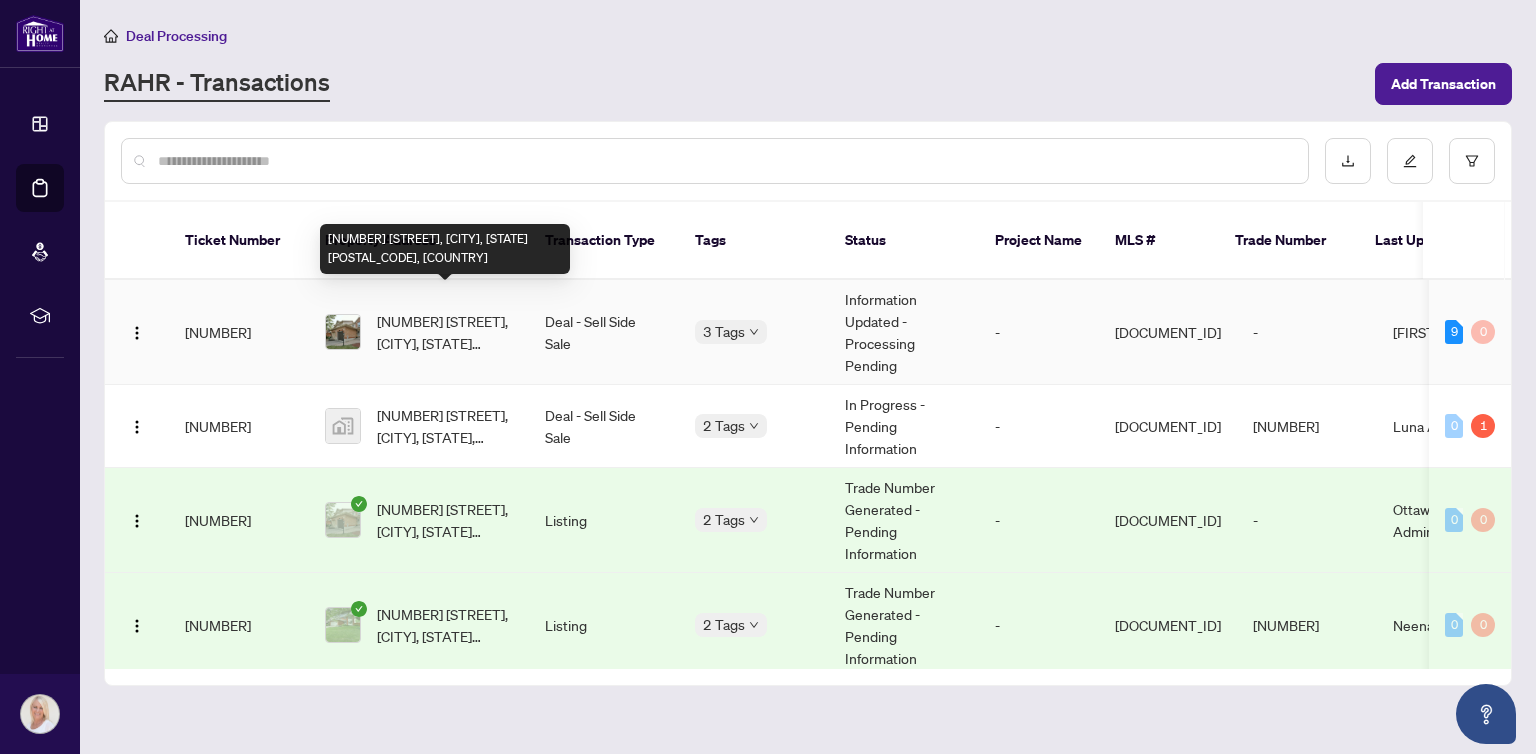 click on "[NUMBER] [STREET], [CITY], [STATE] [POSTAL_CODE], [COUNTRY]" at bounding box center [445, 332] 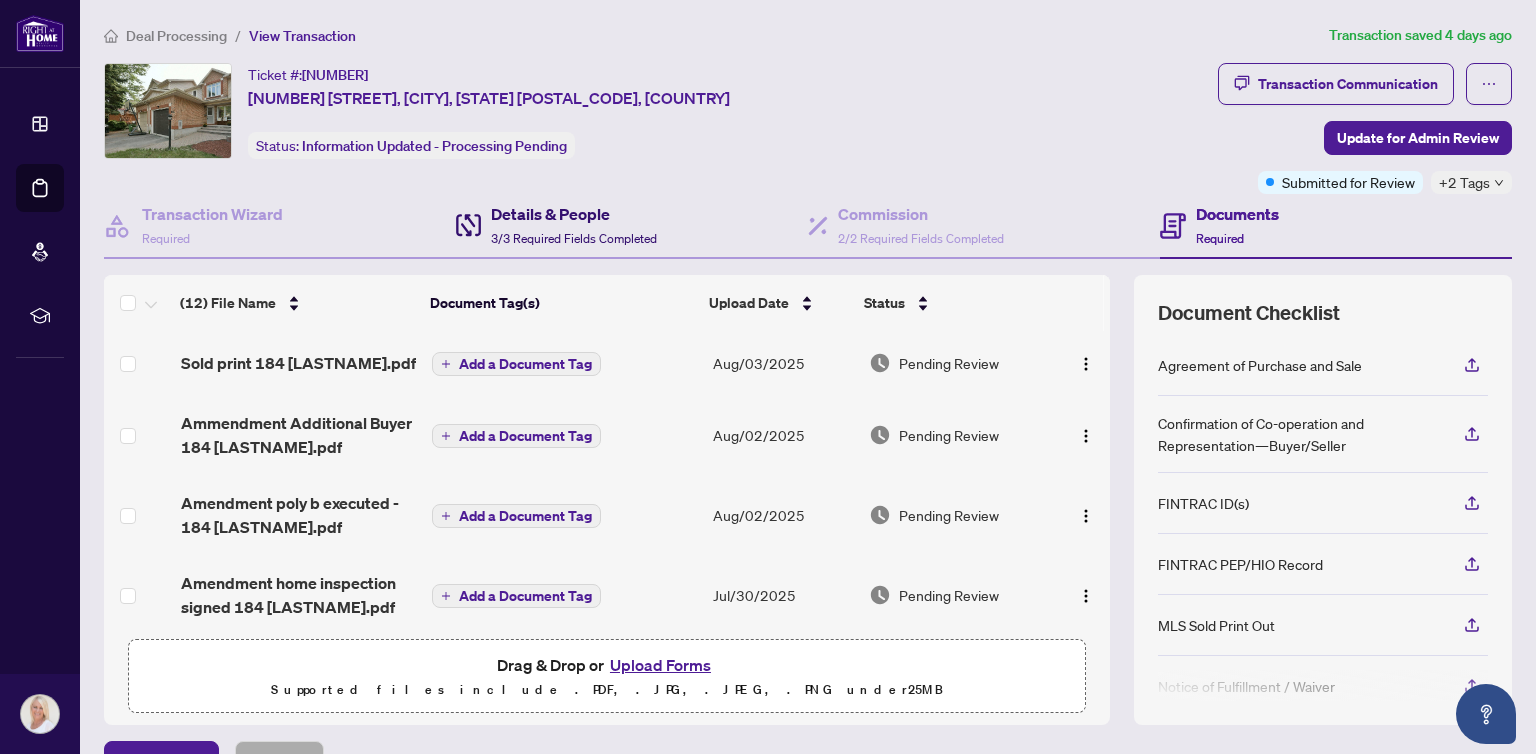 click on "Details & People" at bounding box center [574, 214] 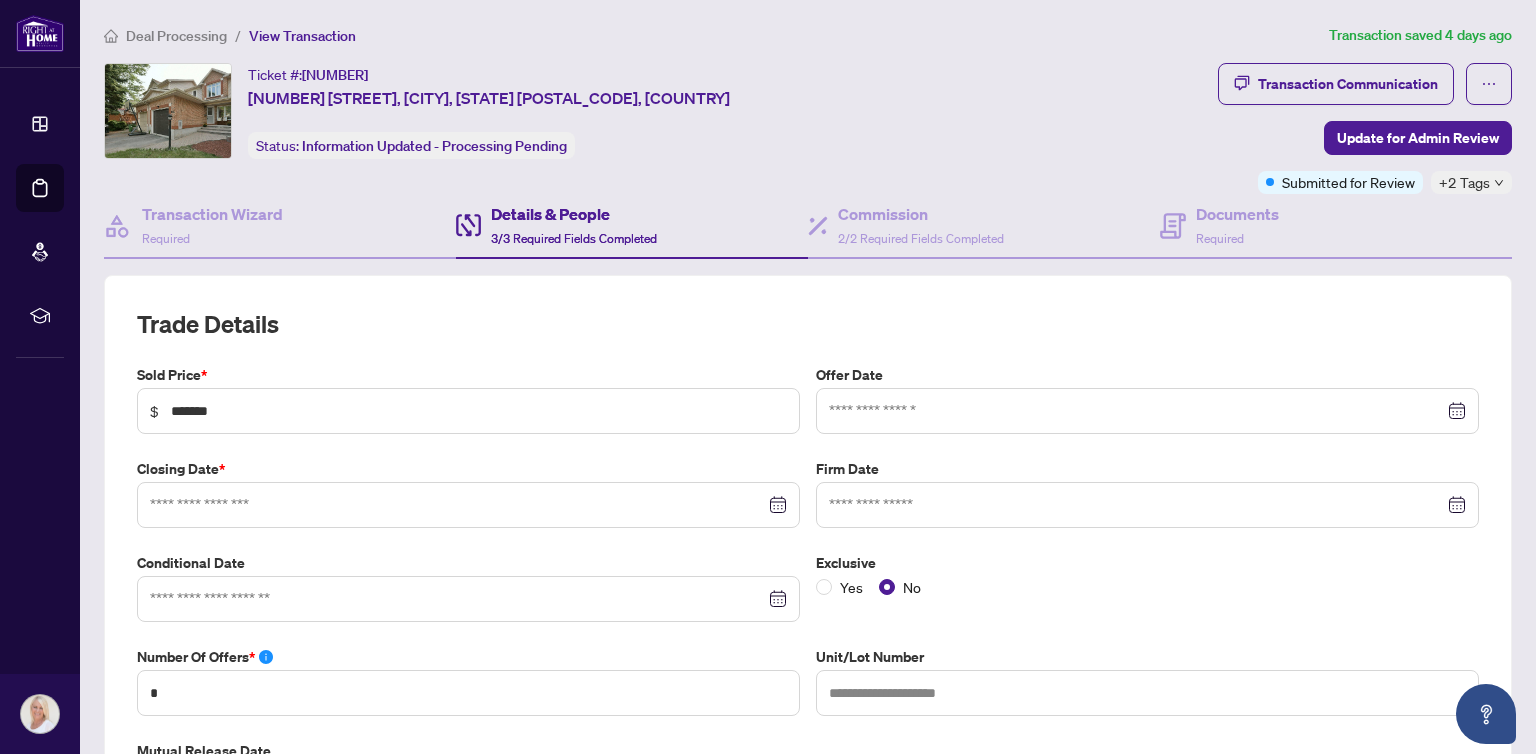 type on "**********" 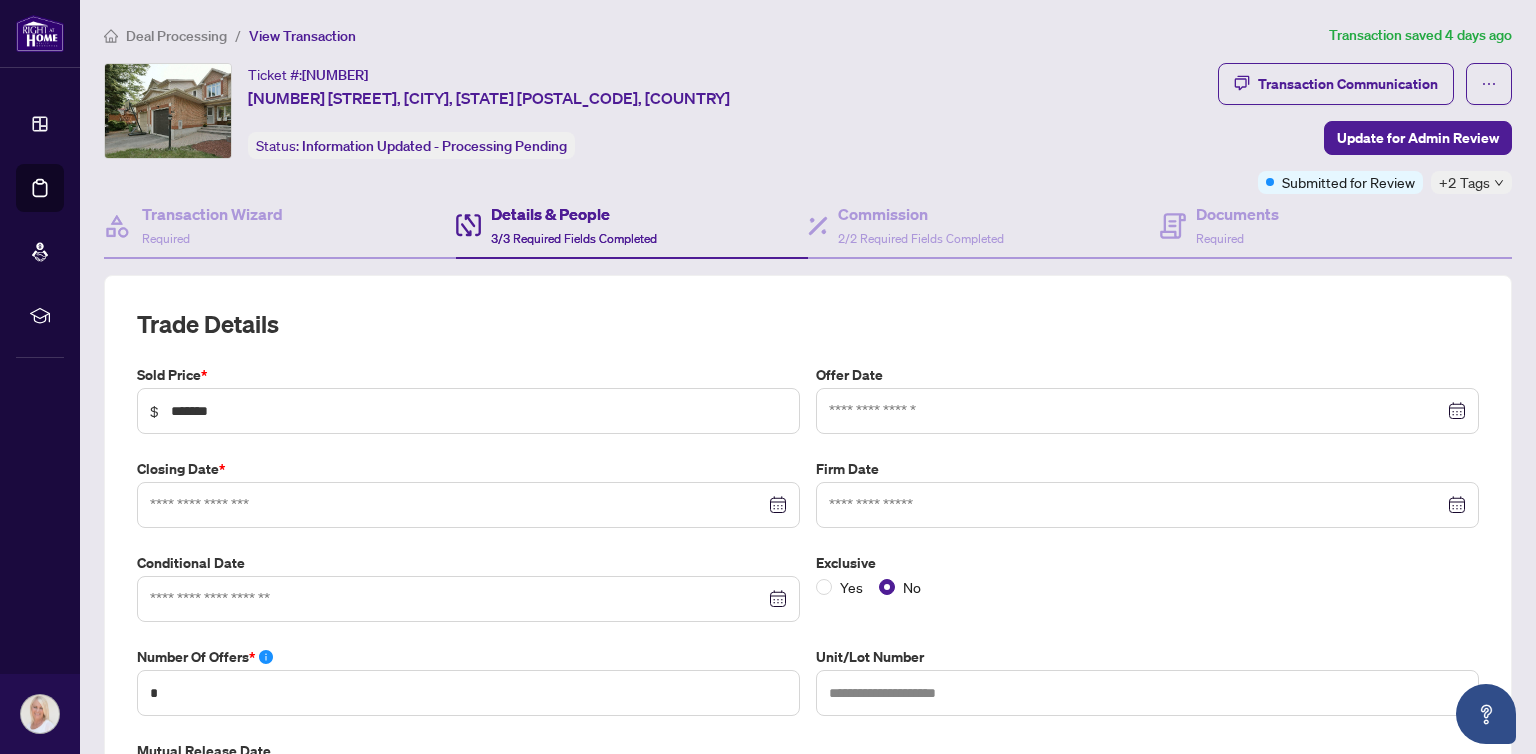 type on "**********" 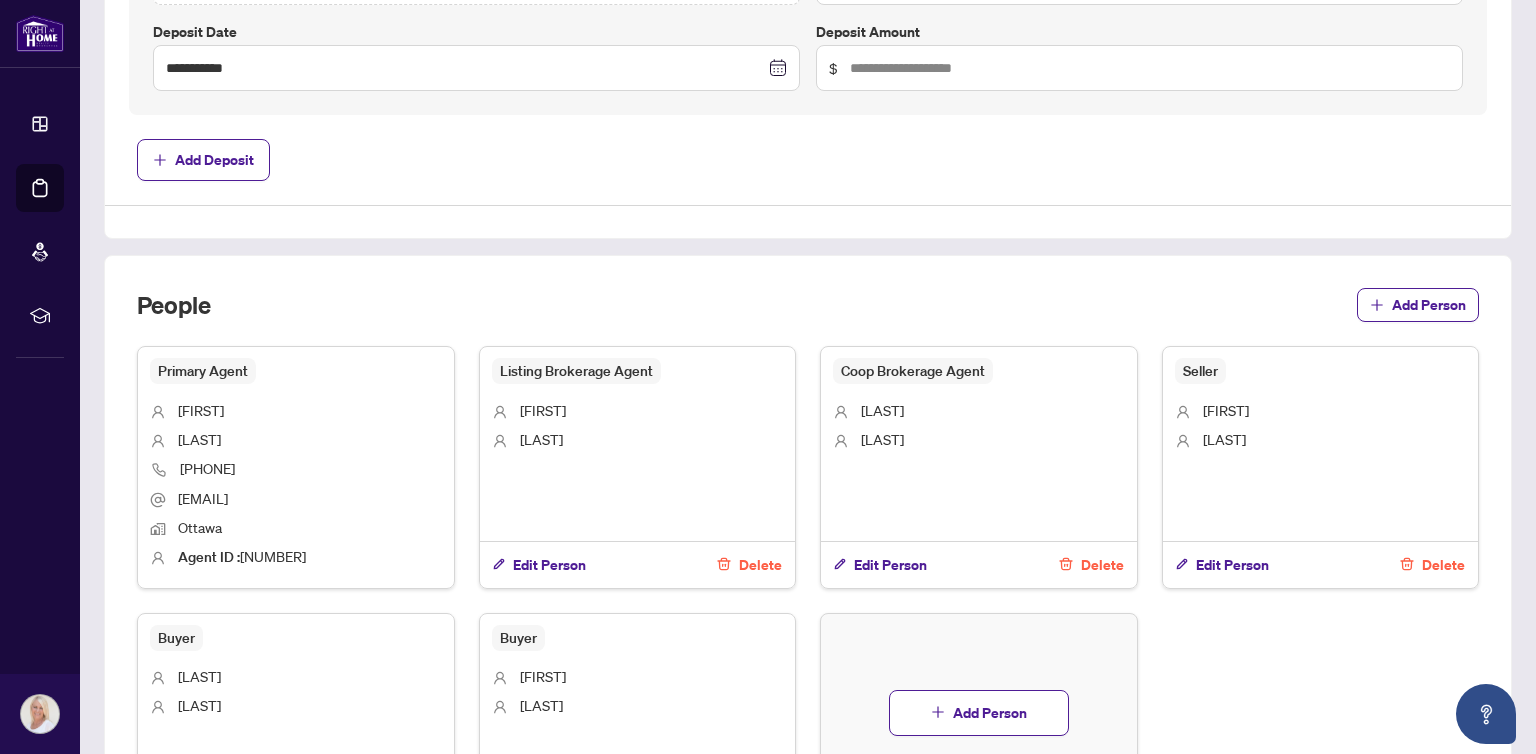 scroll, scrollTop: 1500, scrollLeft: 0, axis: vertical 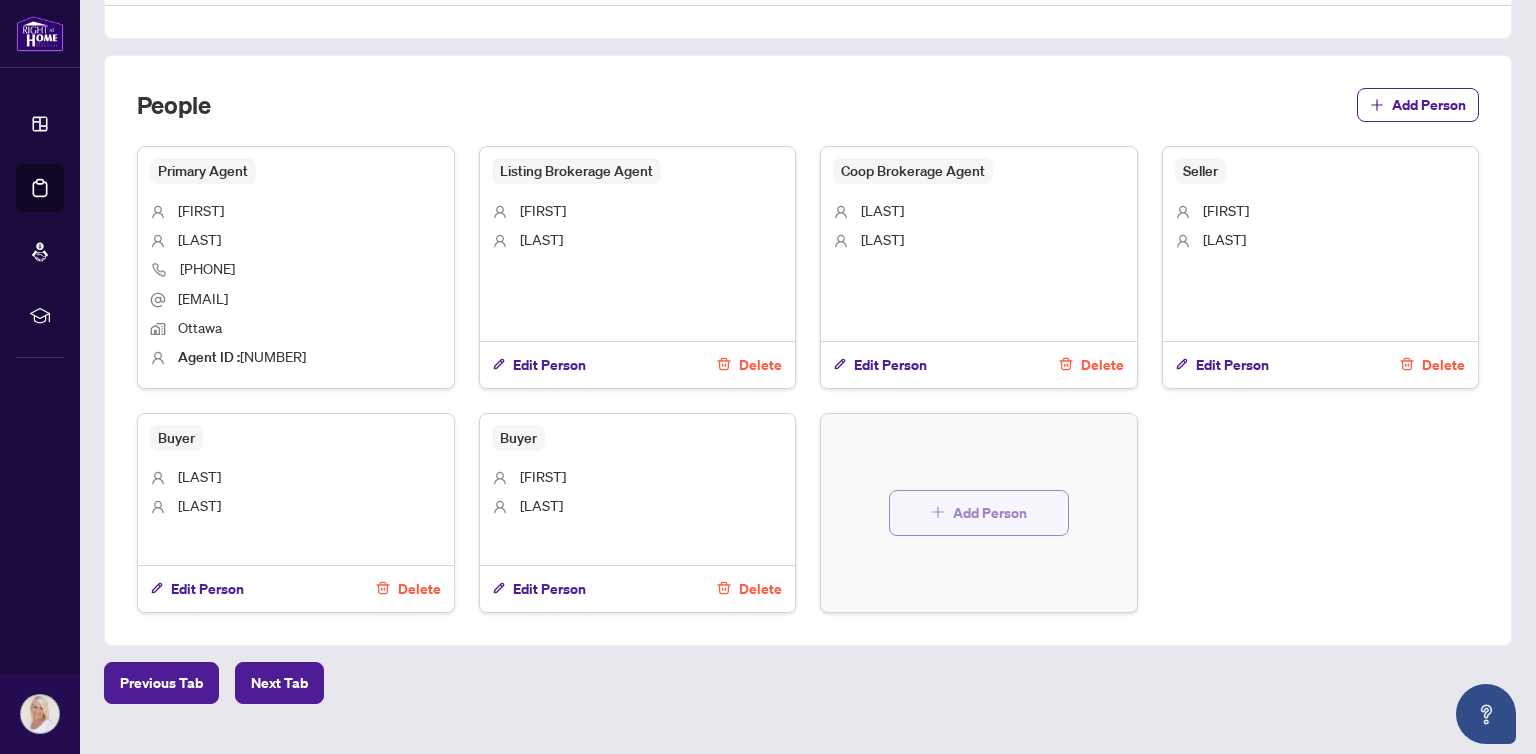 click on "Add Person" at bounding box center (990, 513) 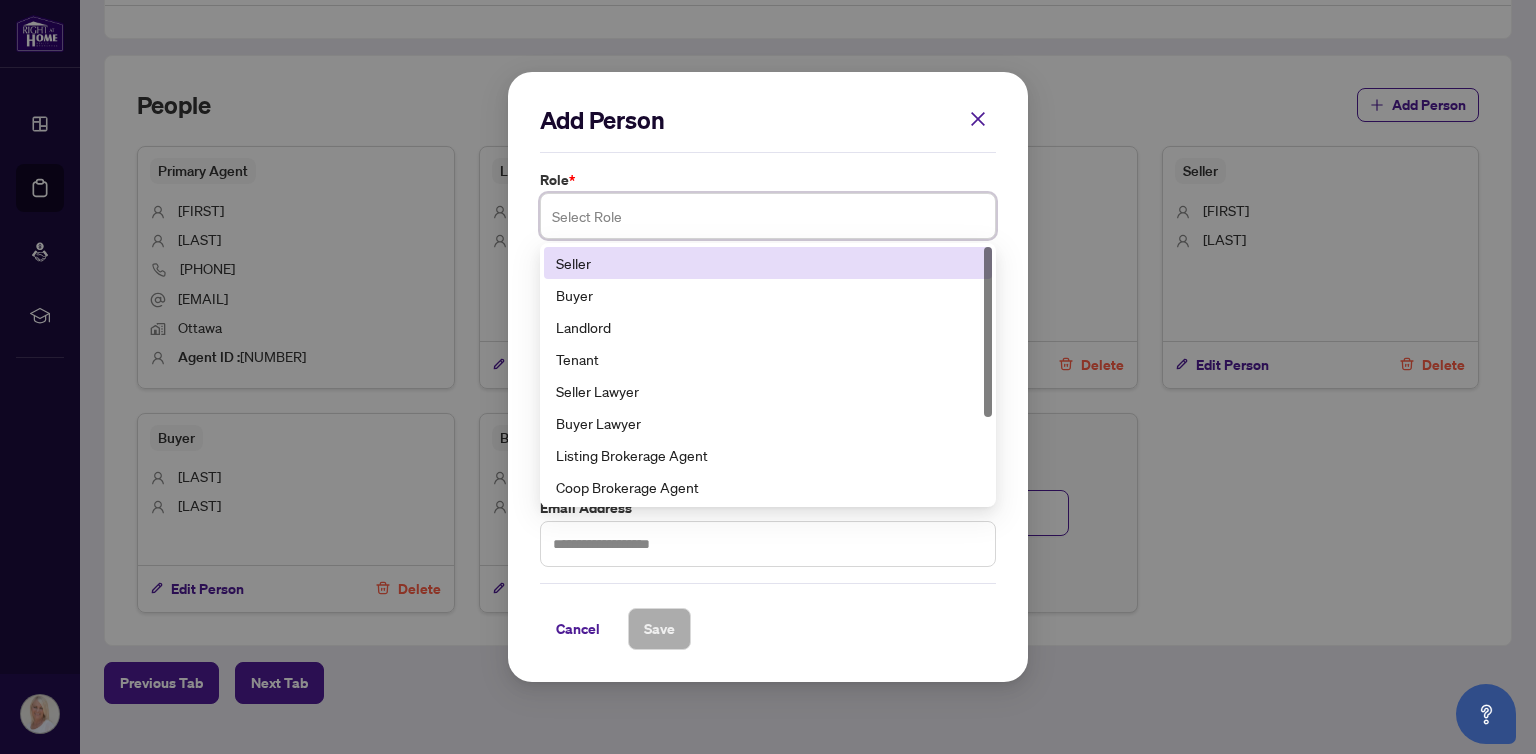 click at bounding box center (768, 216) 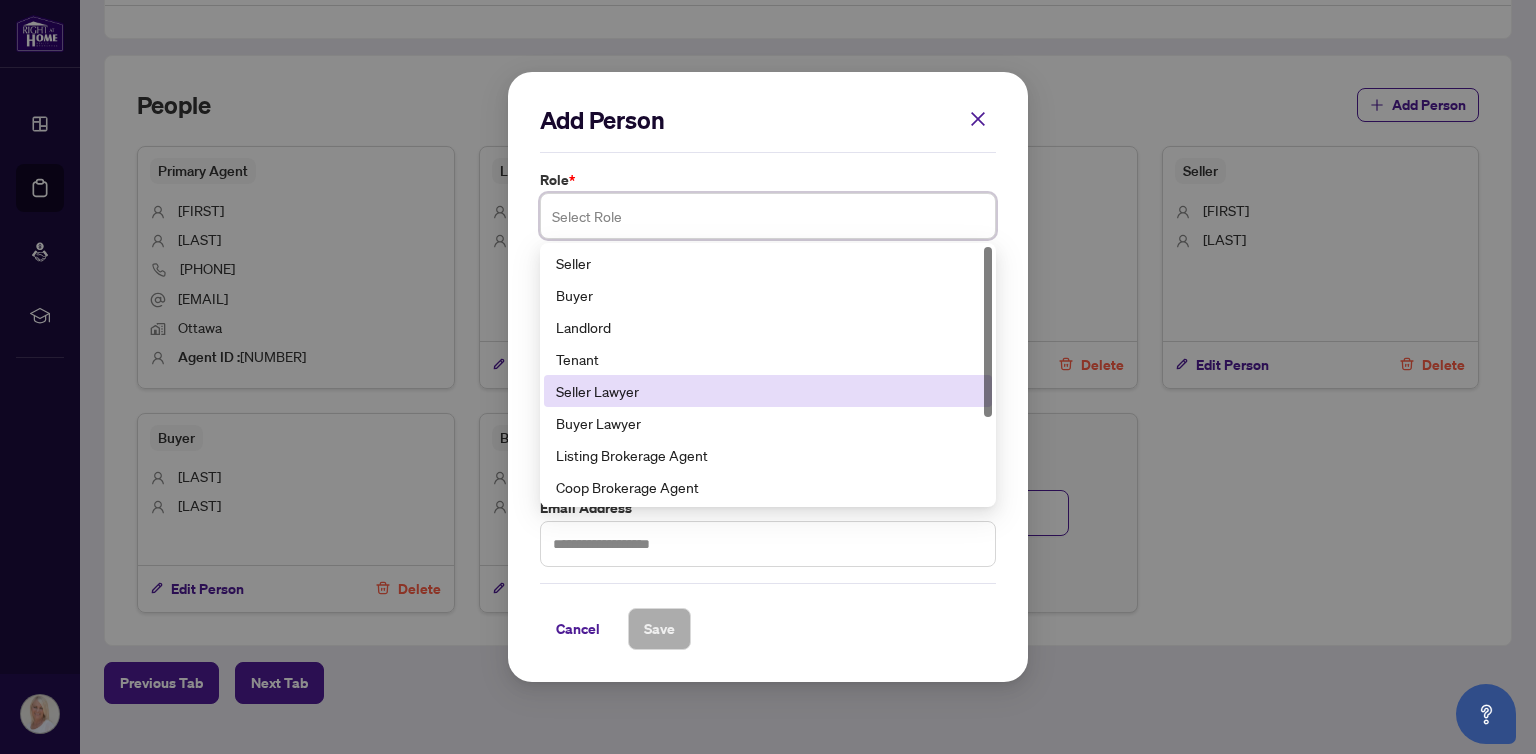 click on "Seller Lawyer" at bounding box center [768, 391] 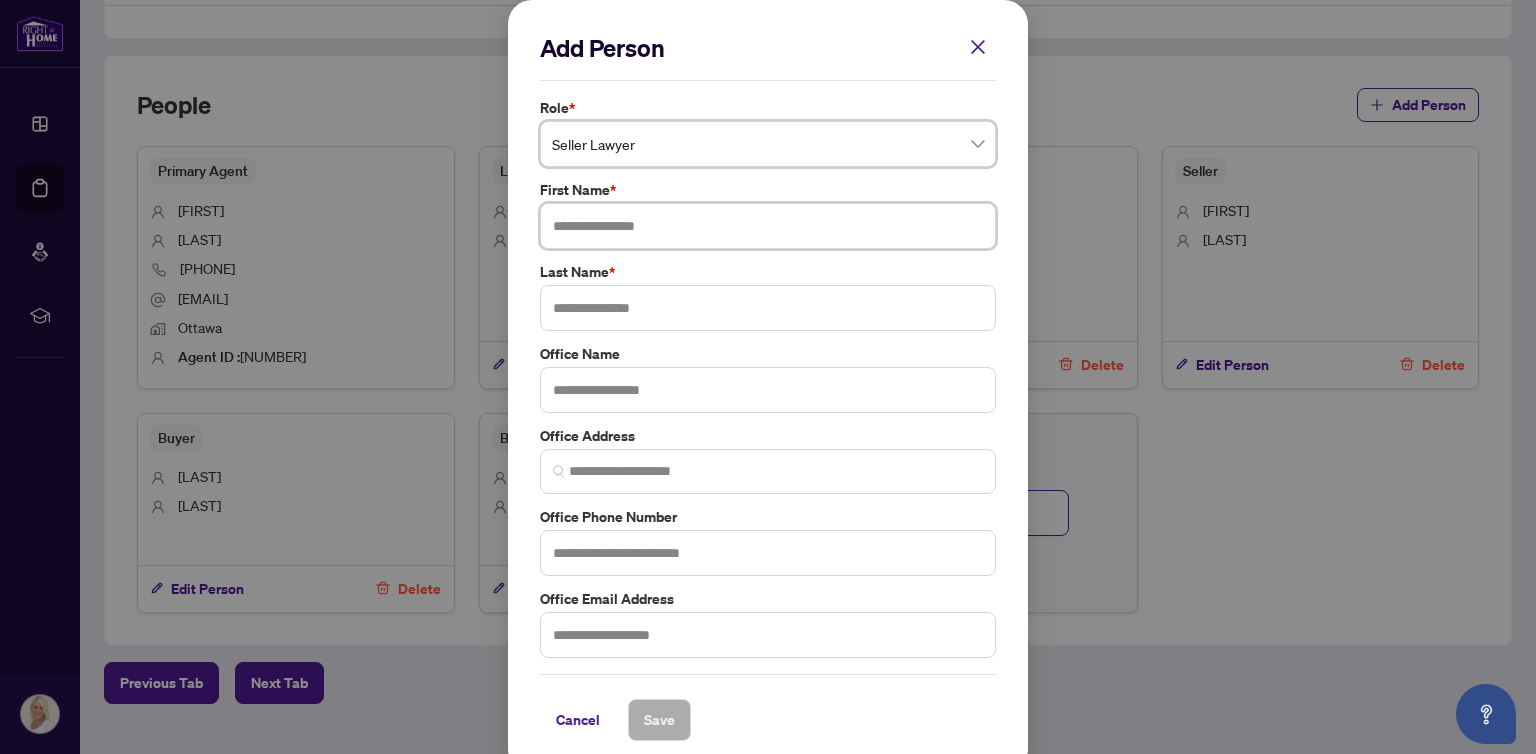 click at bounding box center [768, 226] 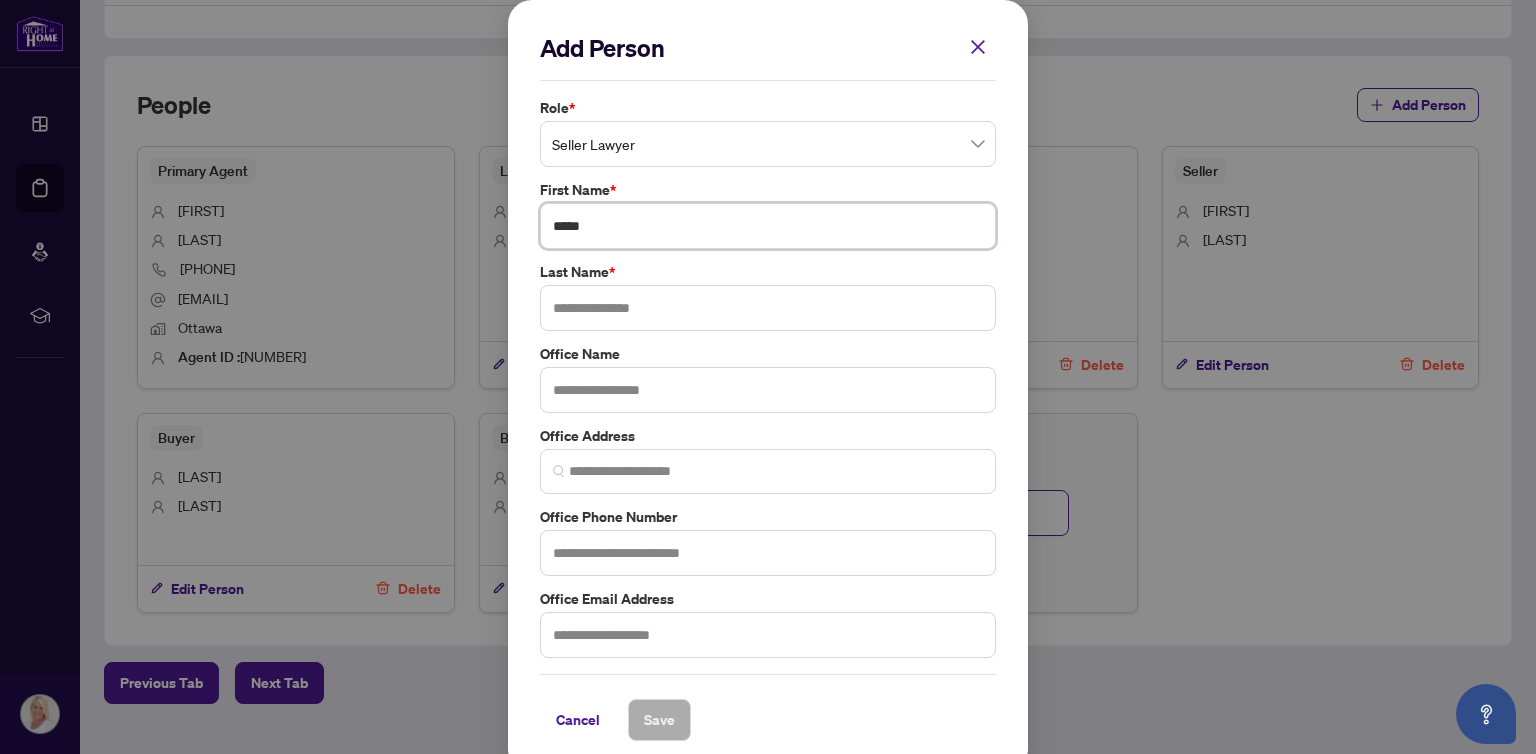 type on "*****" 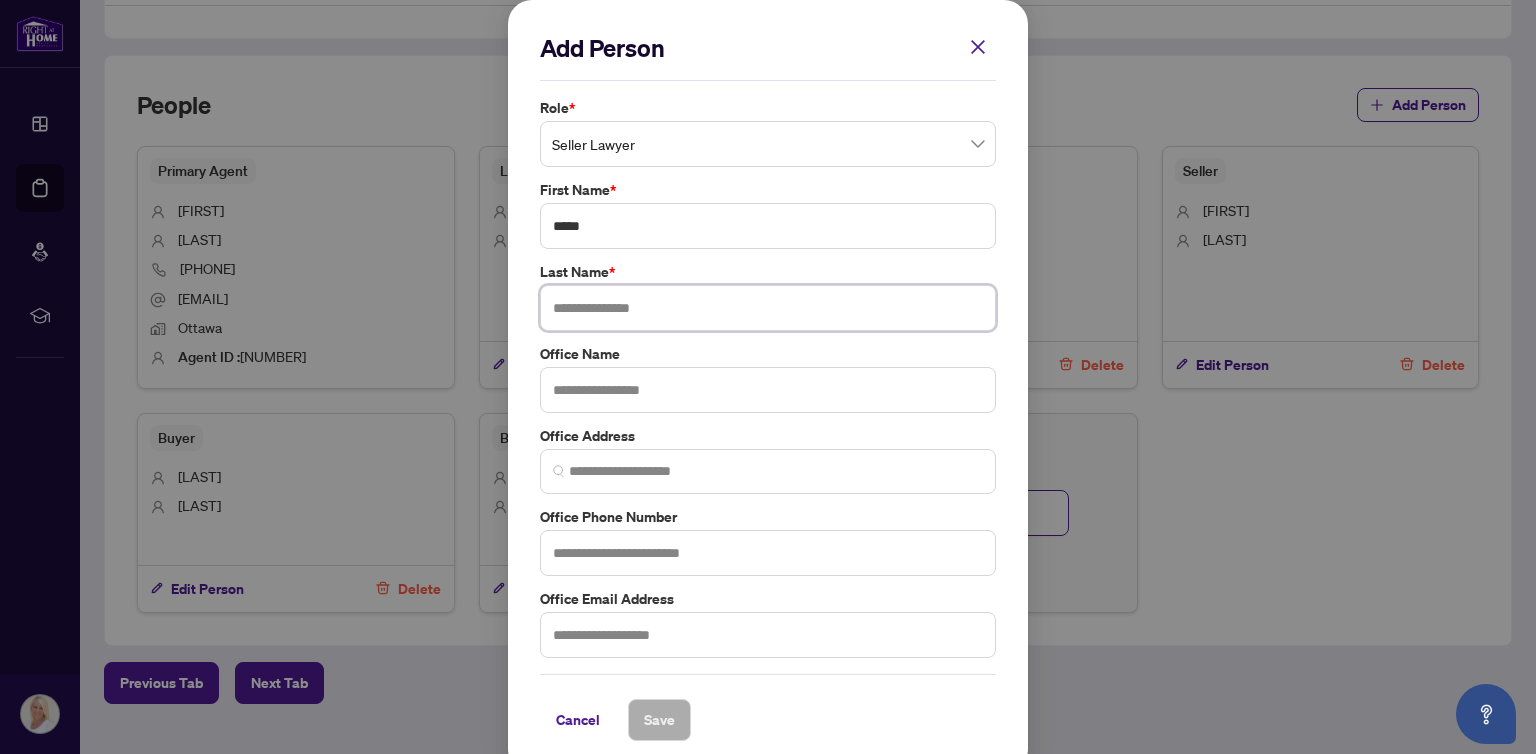 click at bounding box center [768, 308] 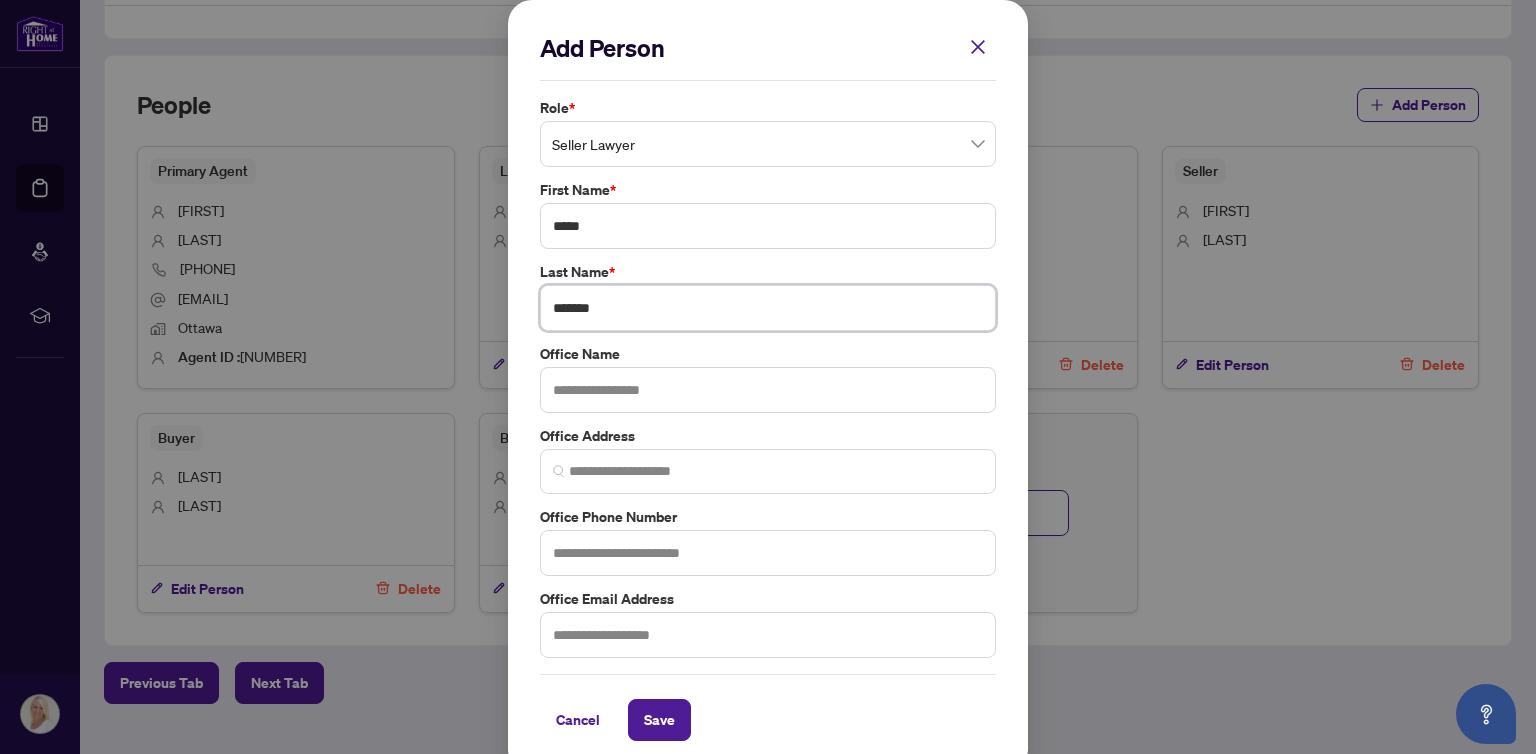 type on "*******" 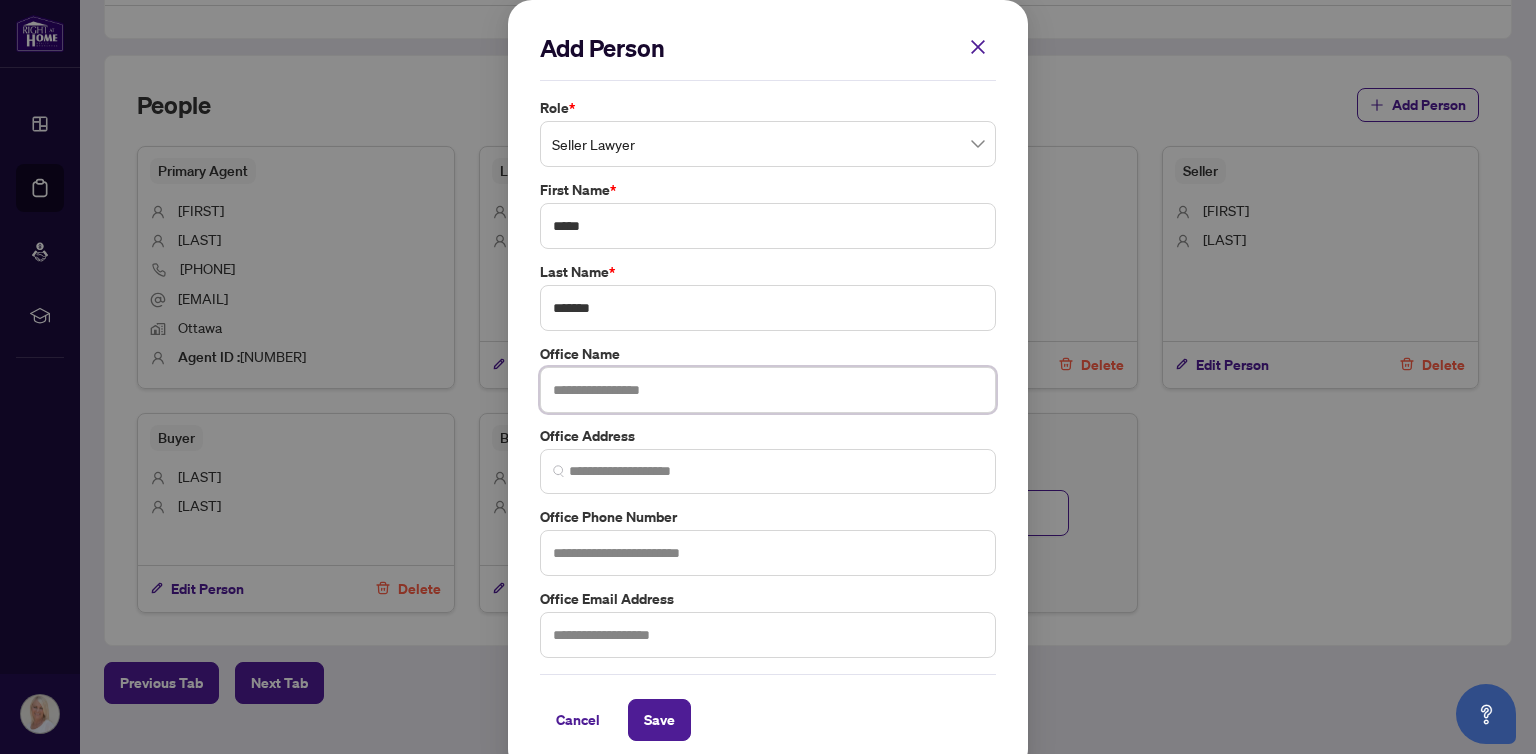 drag, startPoint x: 583, startPoint y: 391, endPoint x: 566, endPoint y: 387, distance: 17.464249 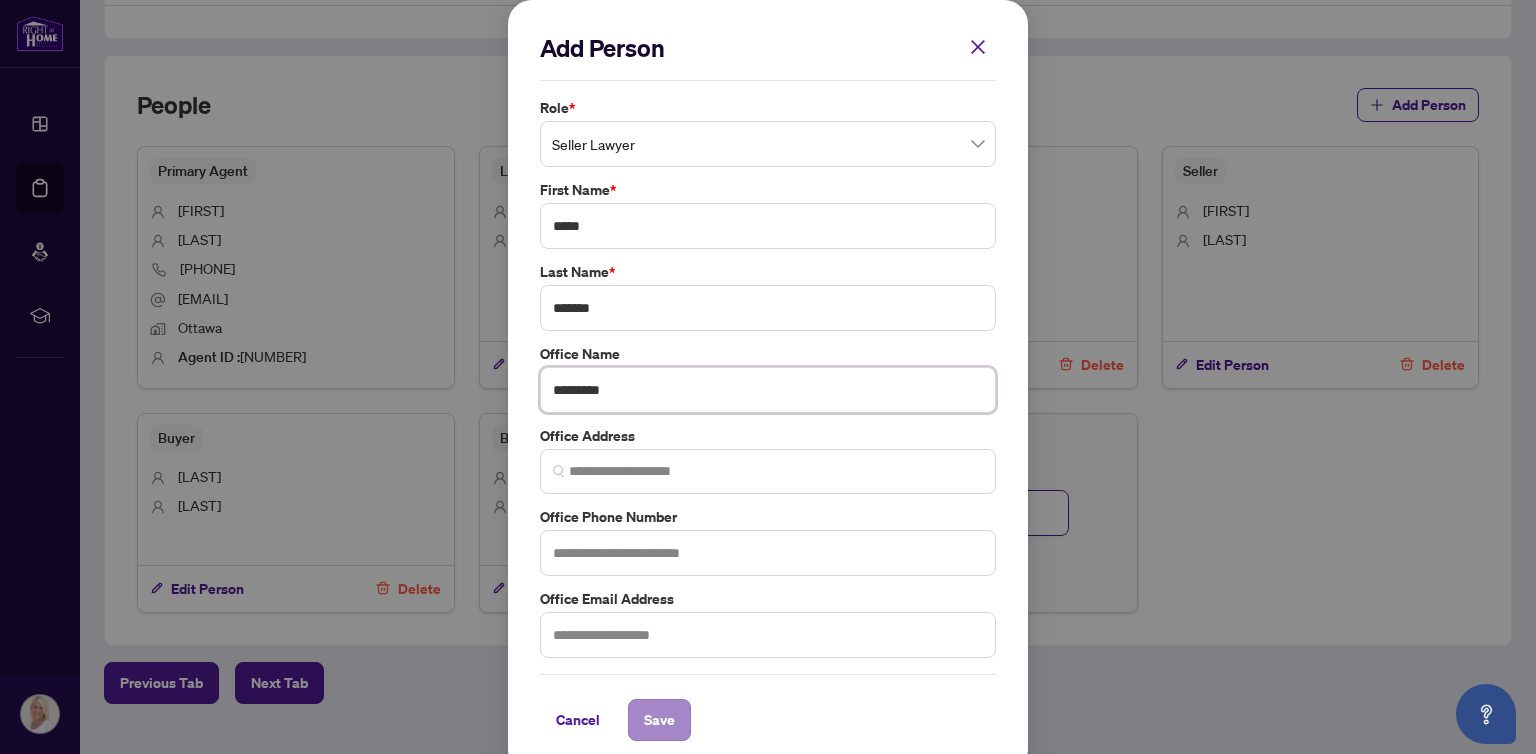 type on "*********" 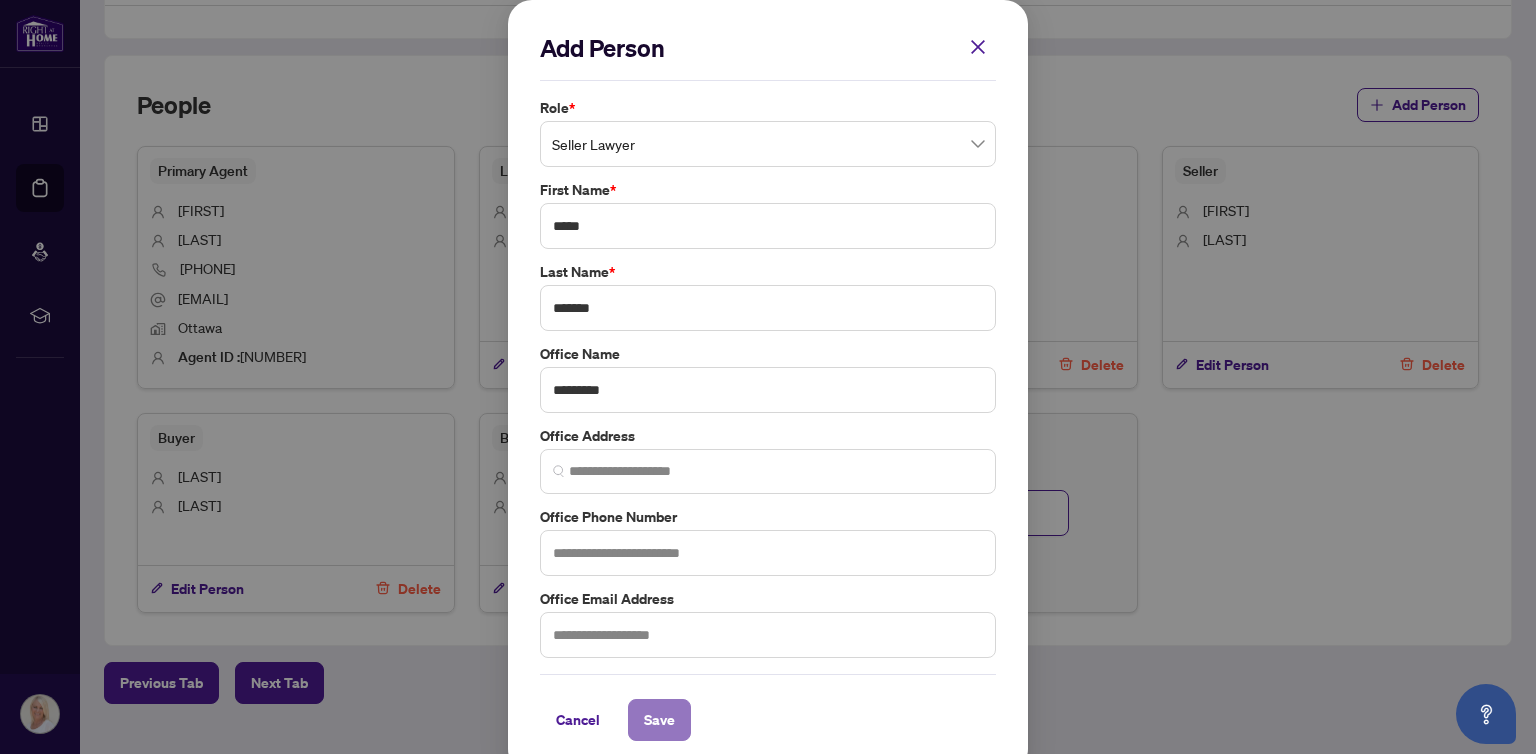 click on "Save" at bounding box center [659, 720] 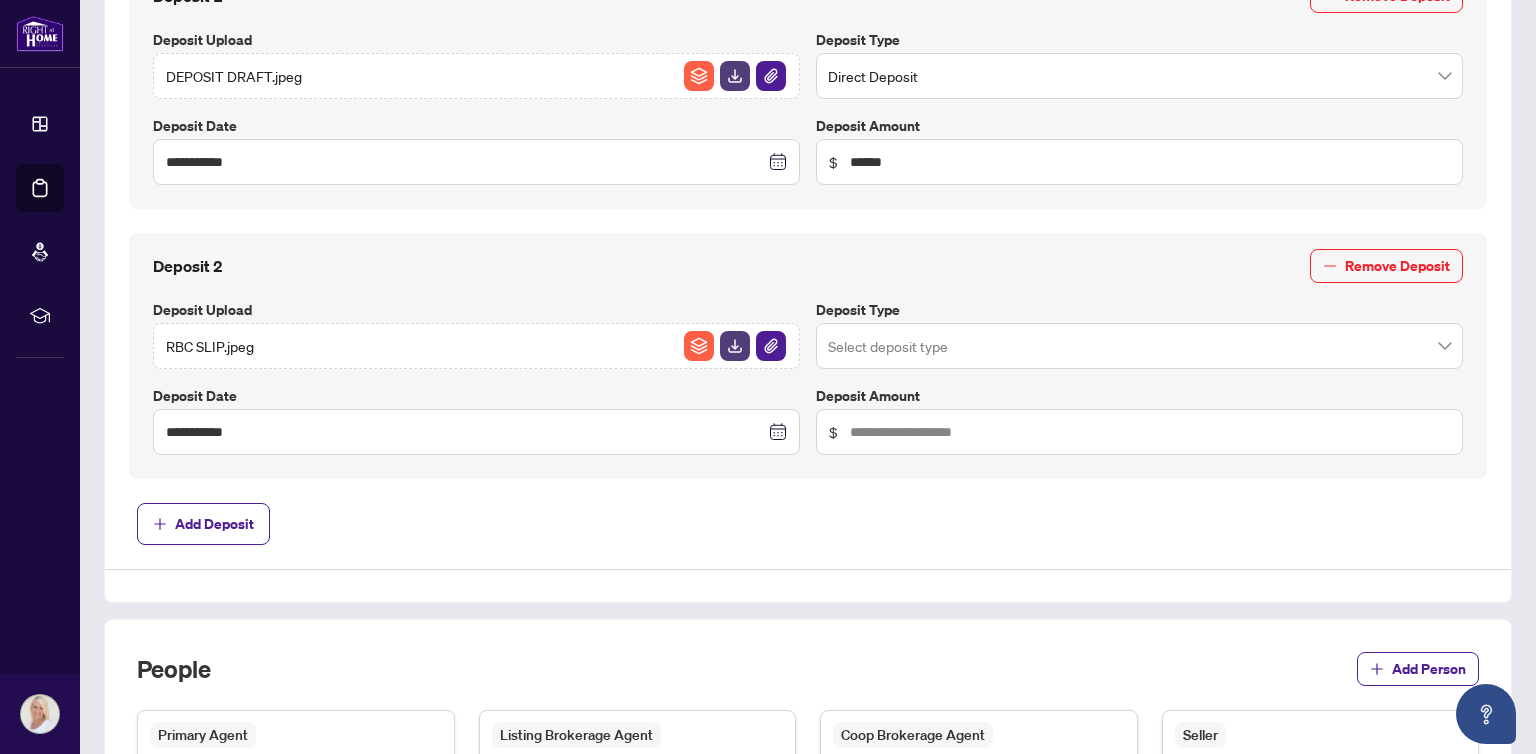 scroll, scrollTop: 900, scrollLeft: 0, axis: vertical 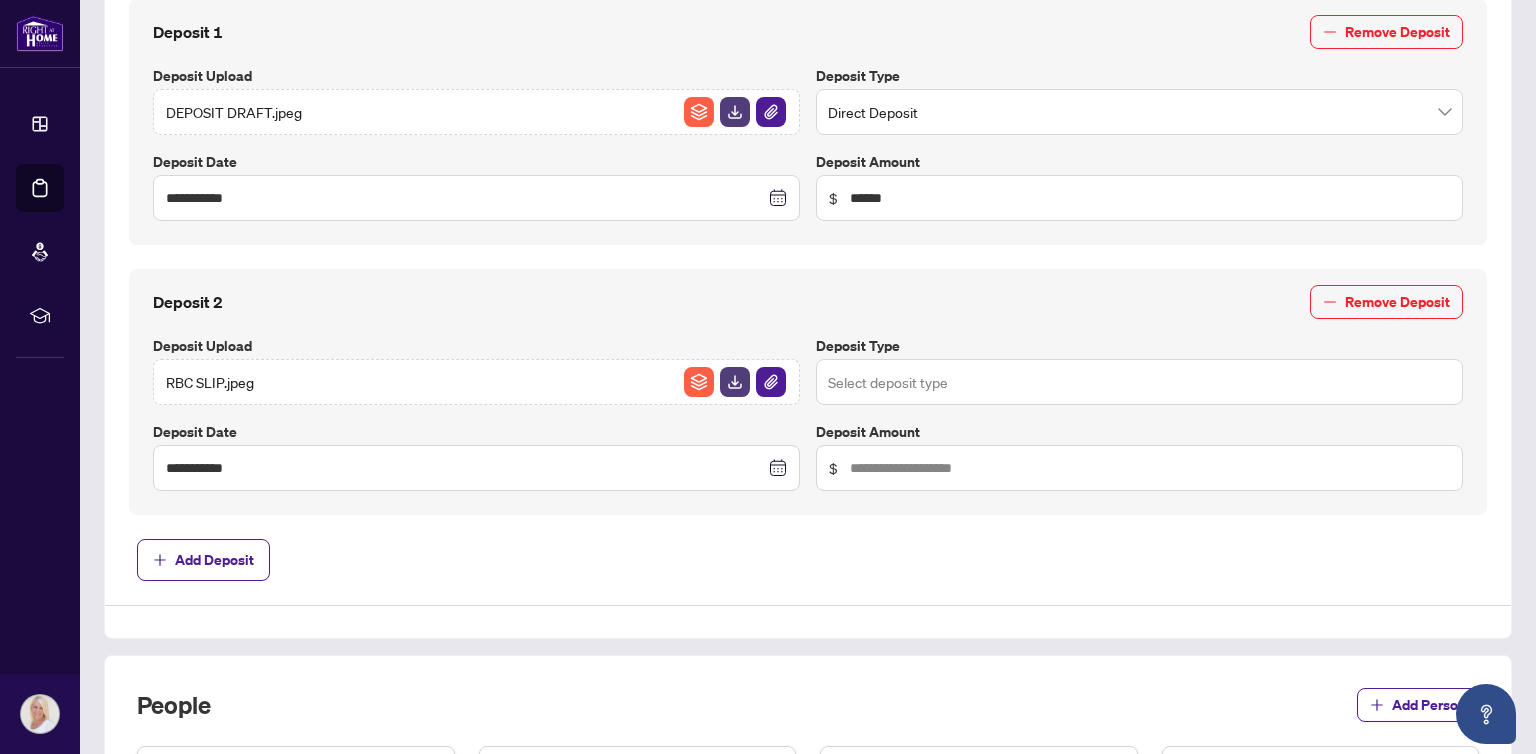 click at bounding box center [1139, 382] 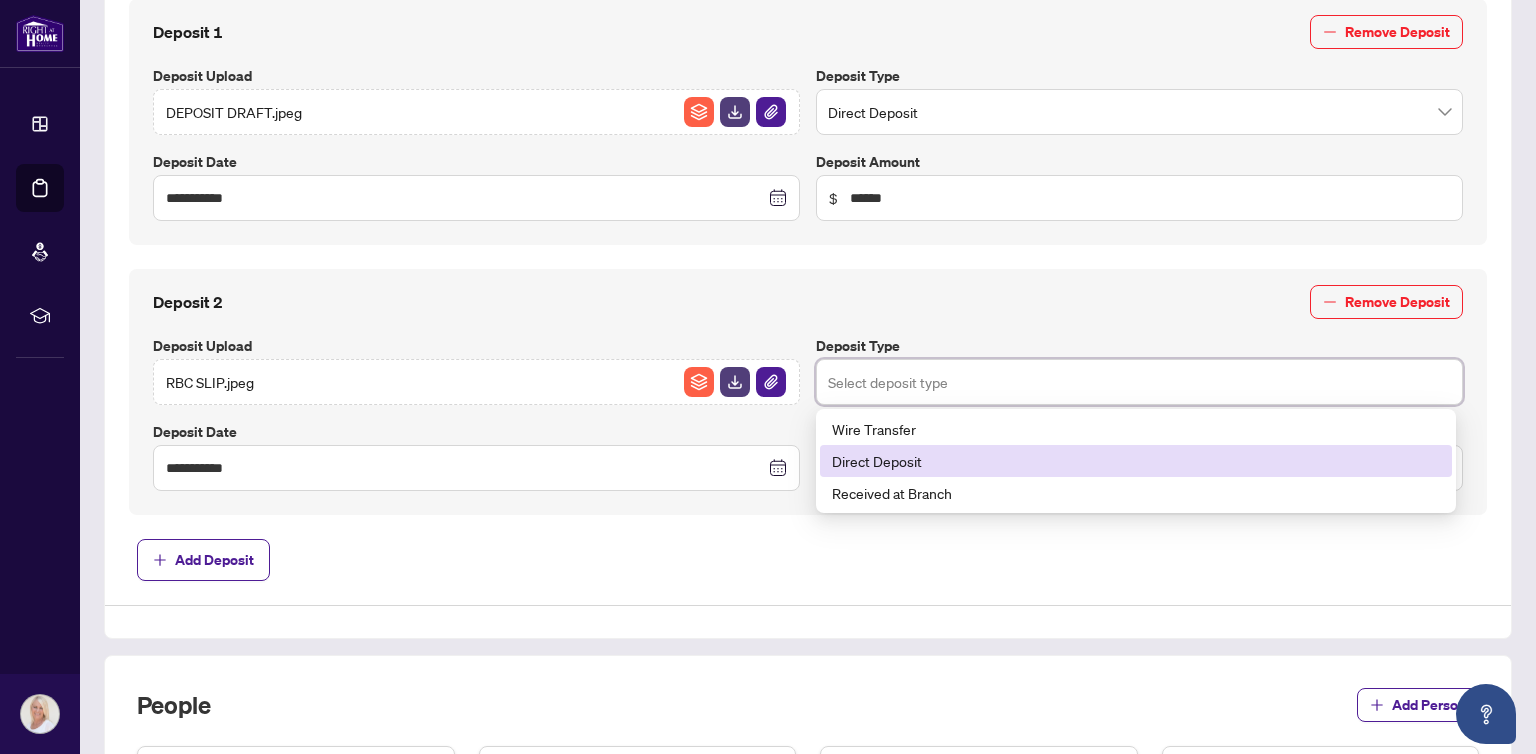 click on "Direct Deposit" at bounding box center [1136, 461] 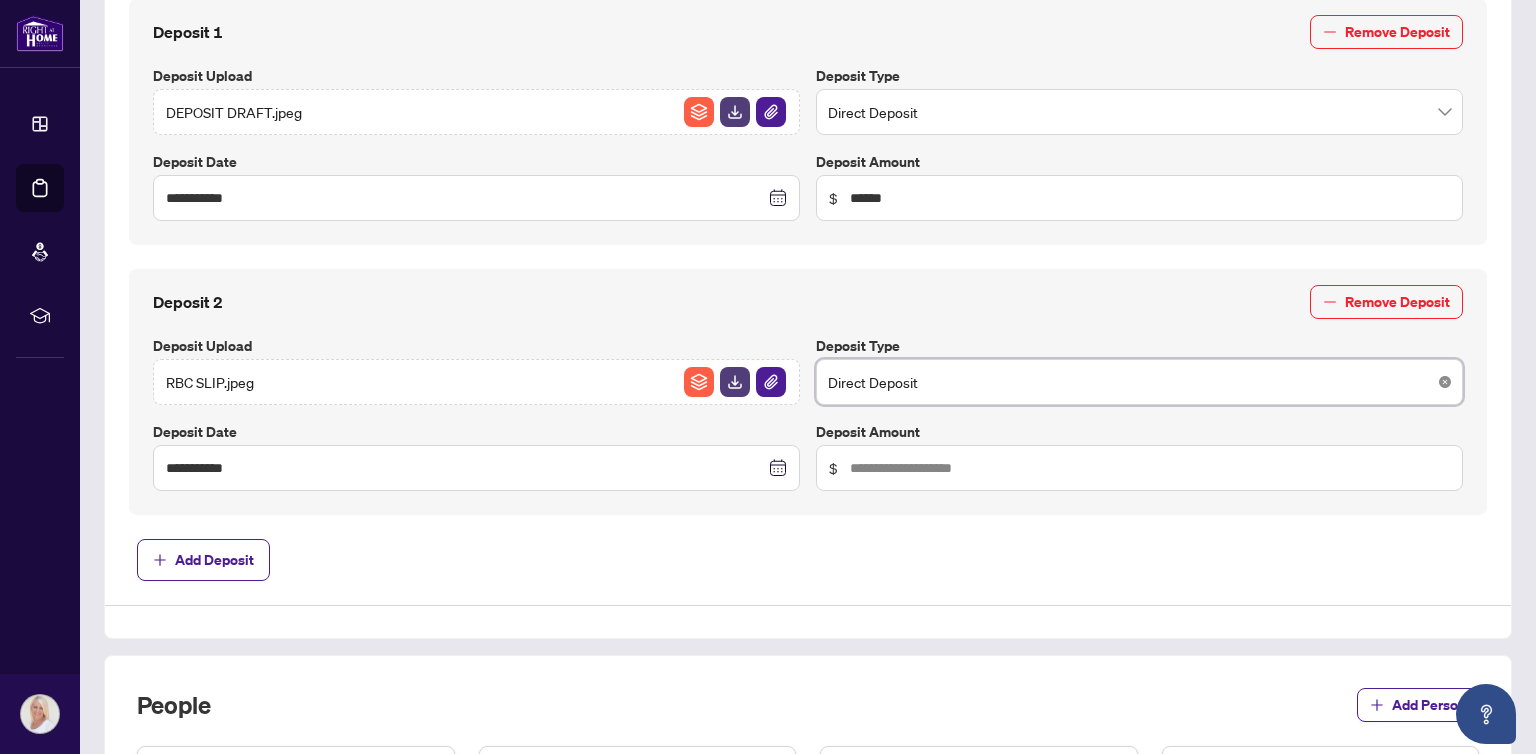 click 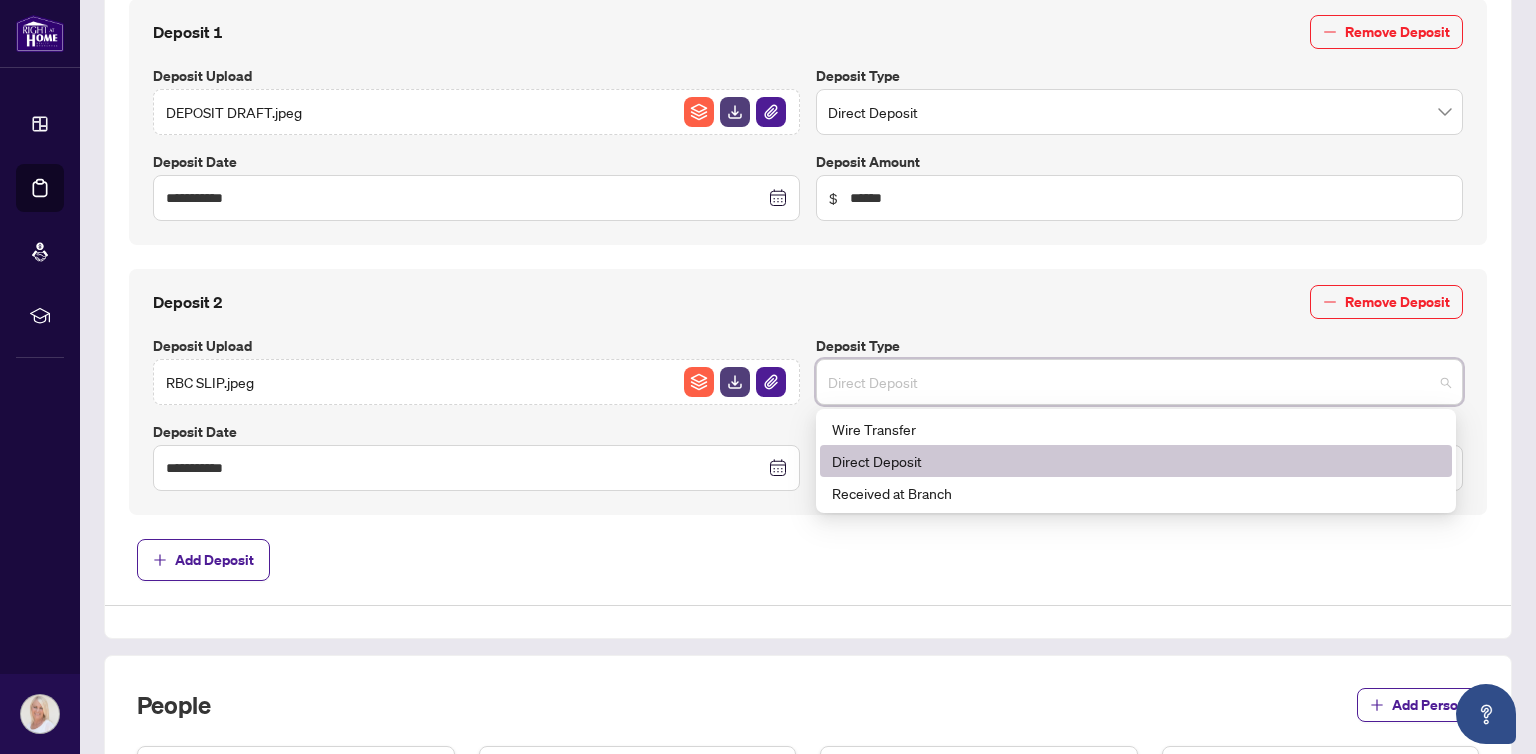 drag, startPoint x: 956, startPoint y: 359, endPoint x: 606, endPoint y: 384, distance: 350.89172 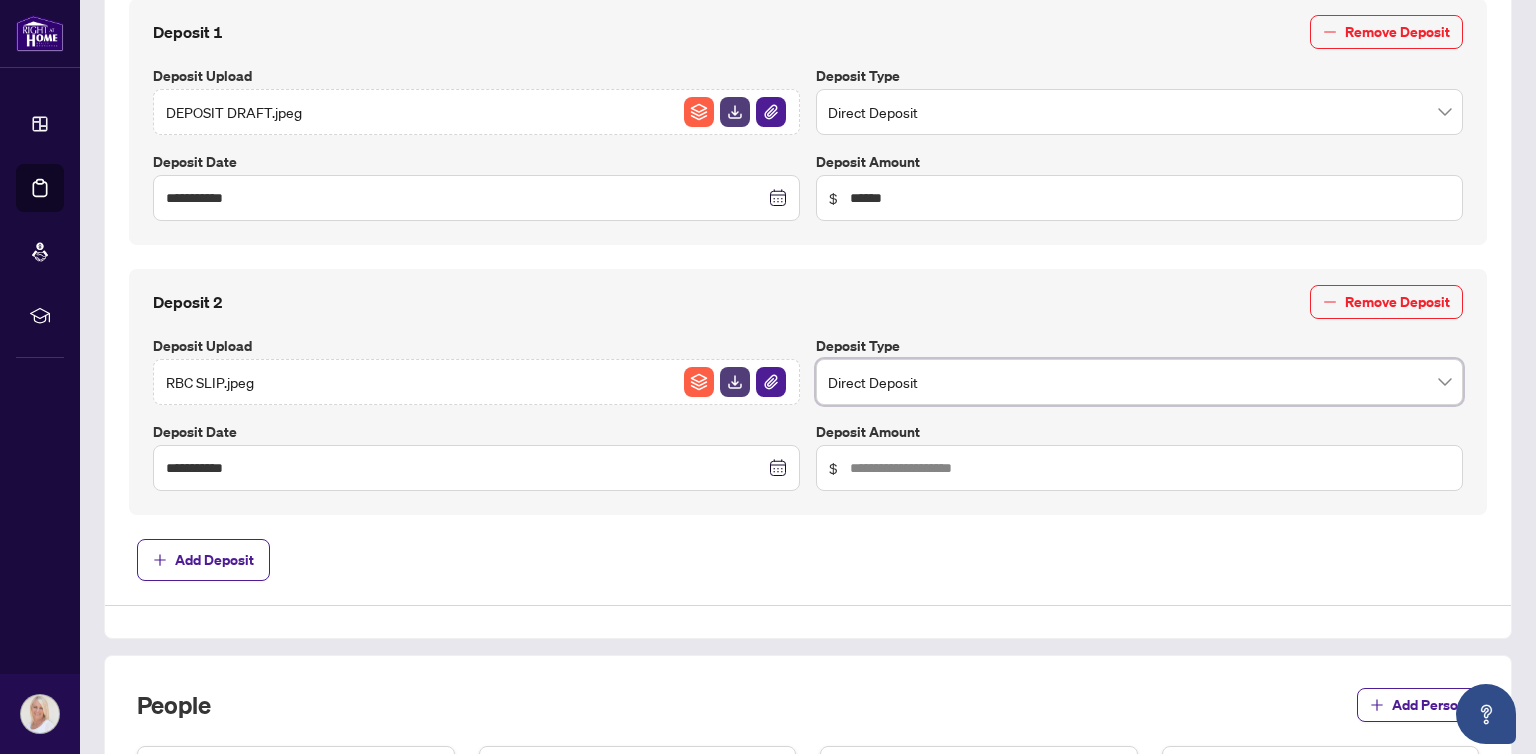 click on "**********" at bounding box center (808, 392) 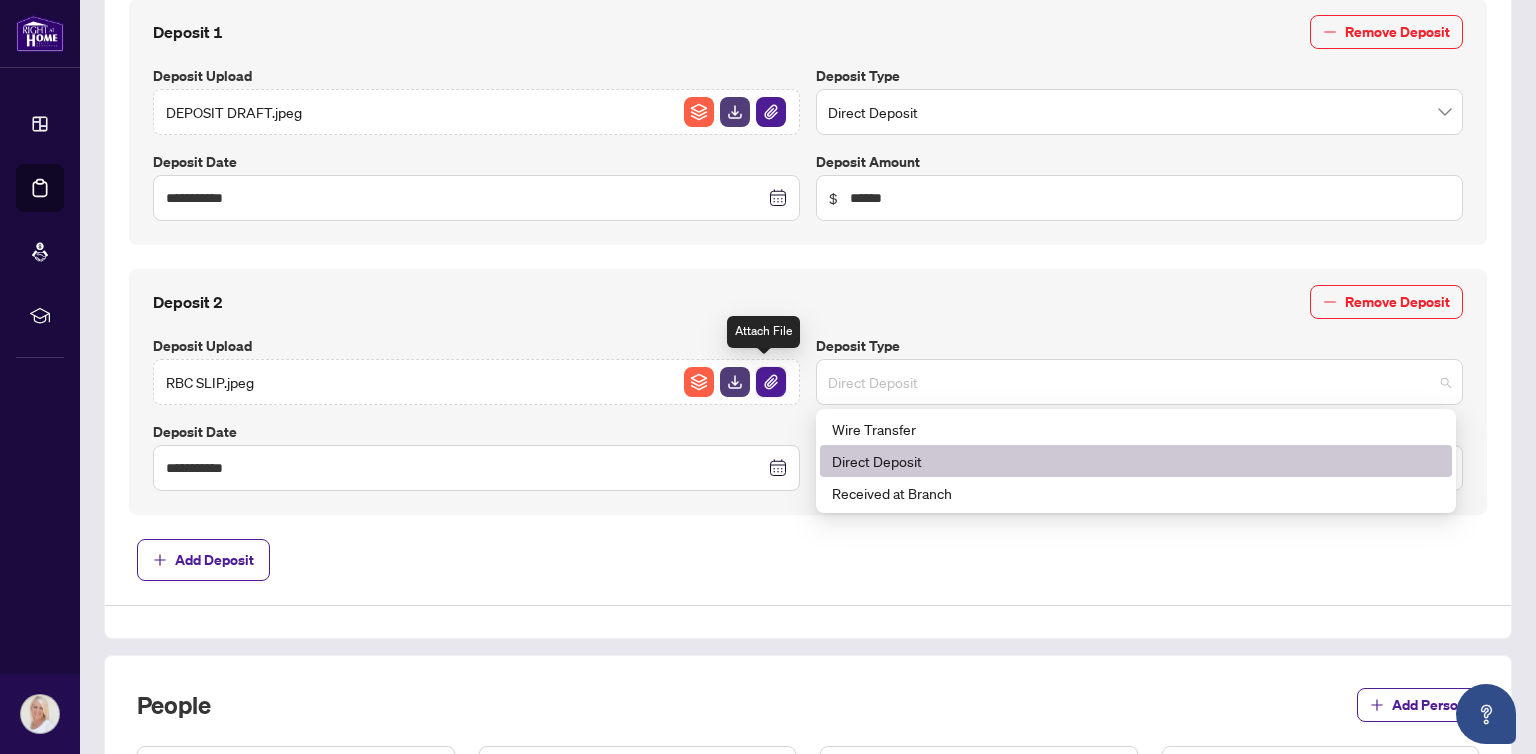 drag, startPoint x: 923, startPoint y: 373, endPoint x: 760, endPoint y: 377, distance: 163.04907 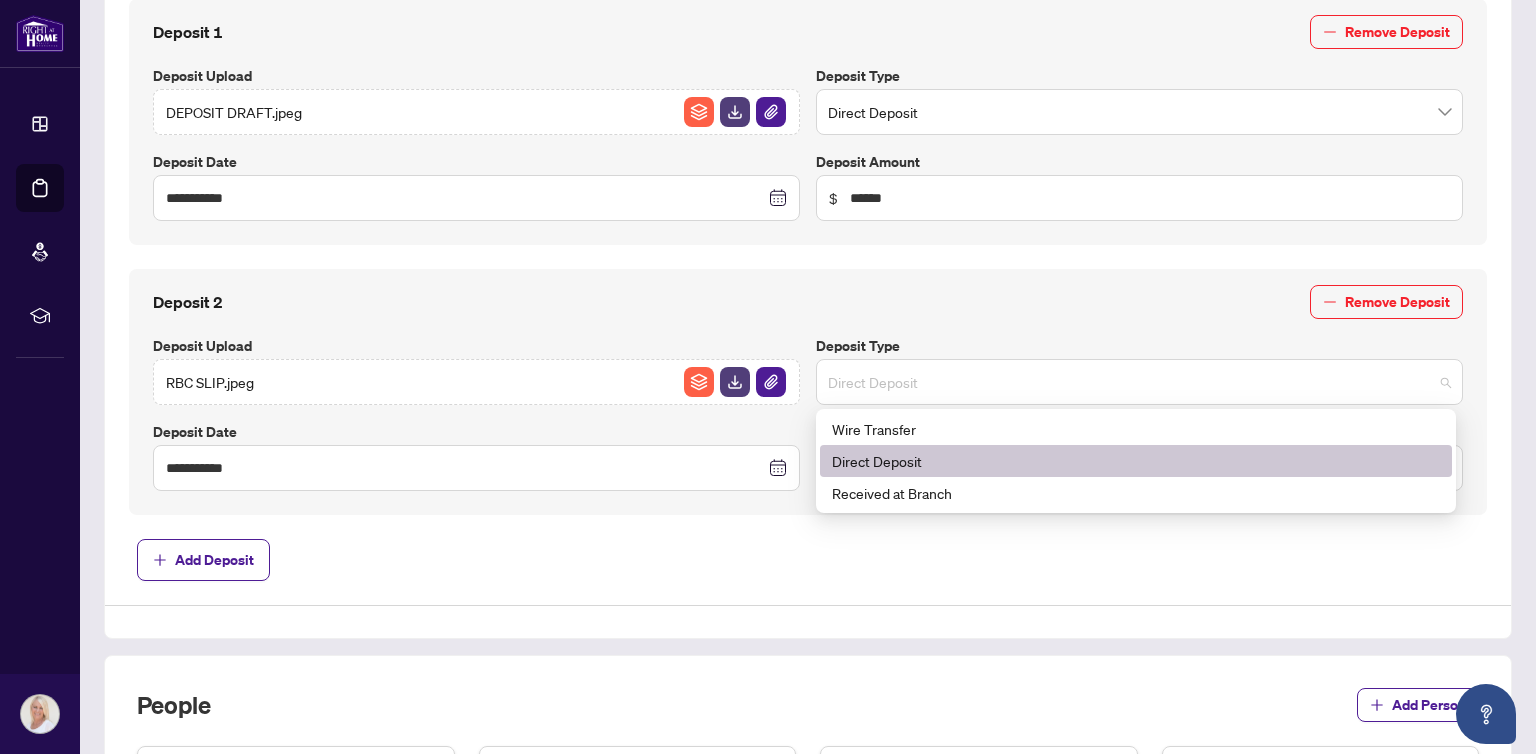 click on "RBC SLIP.jpeg" at bounding box center [476, 382] 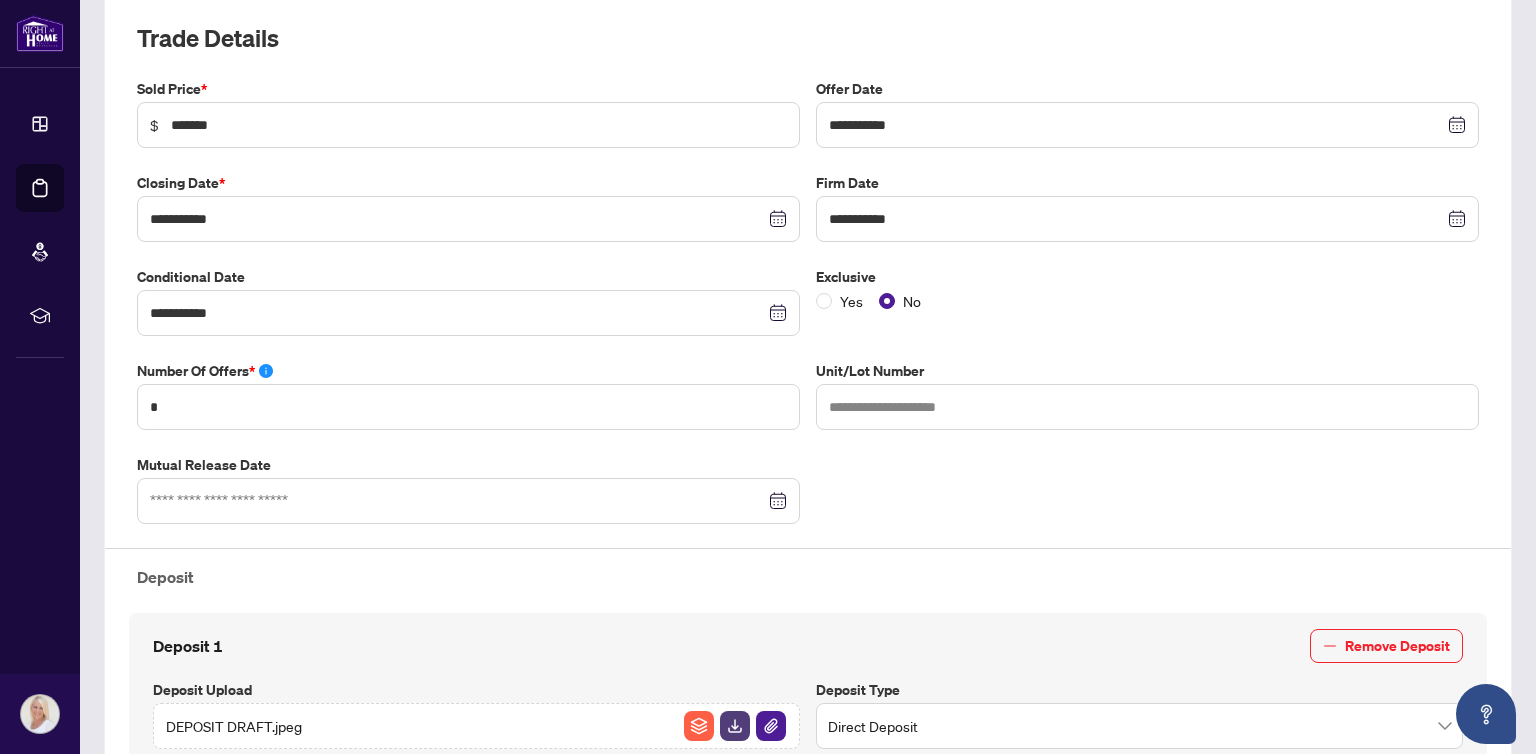 scroll, scrollTop: 0, scrollLeft: 0, axis: both 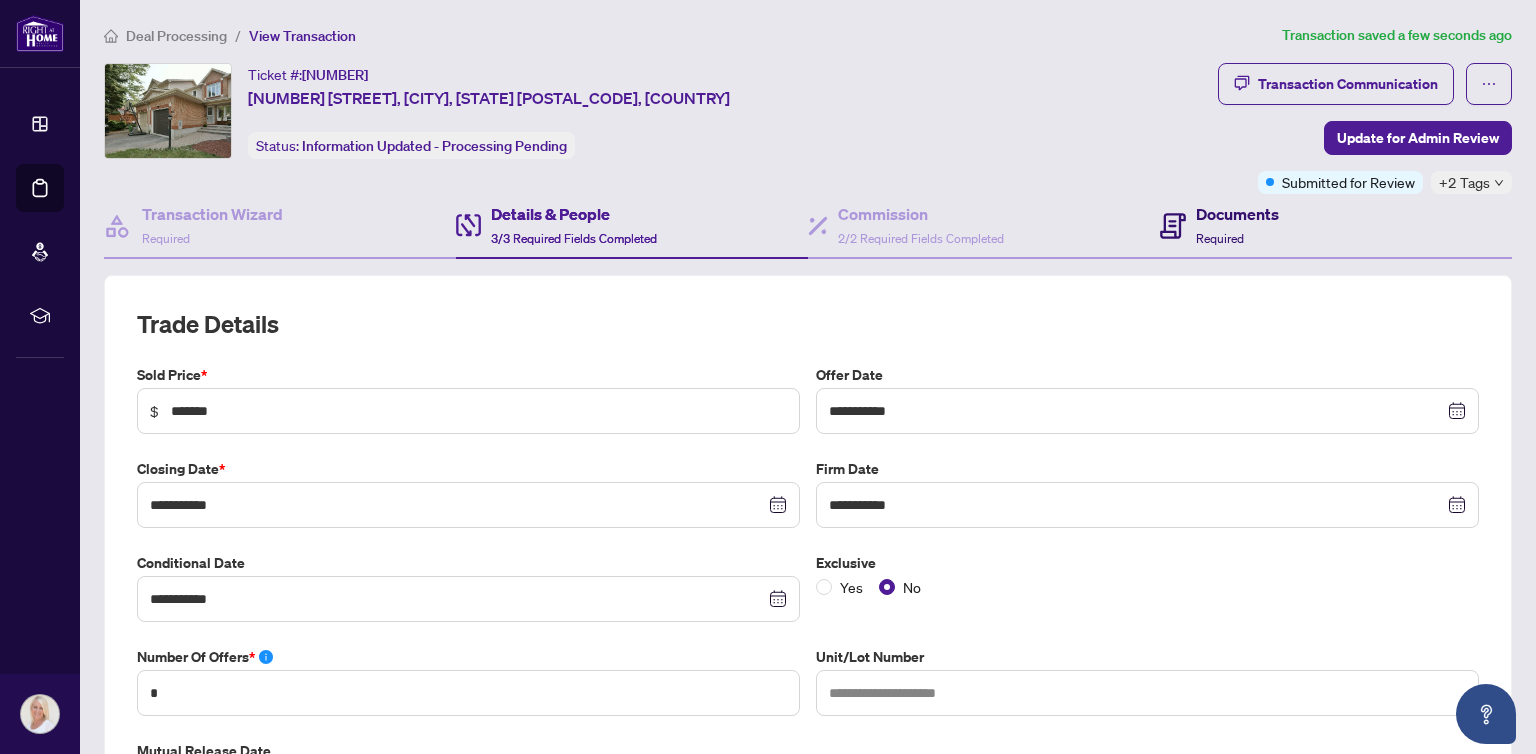 click 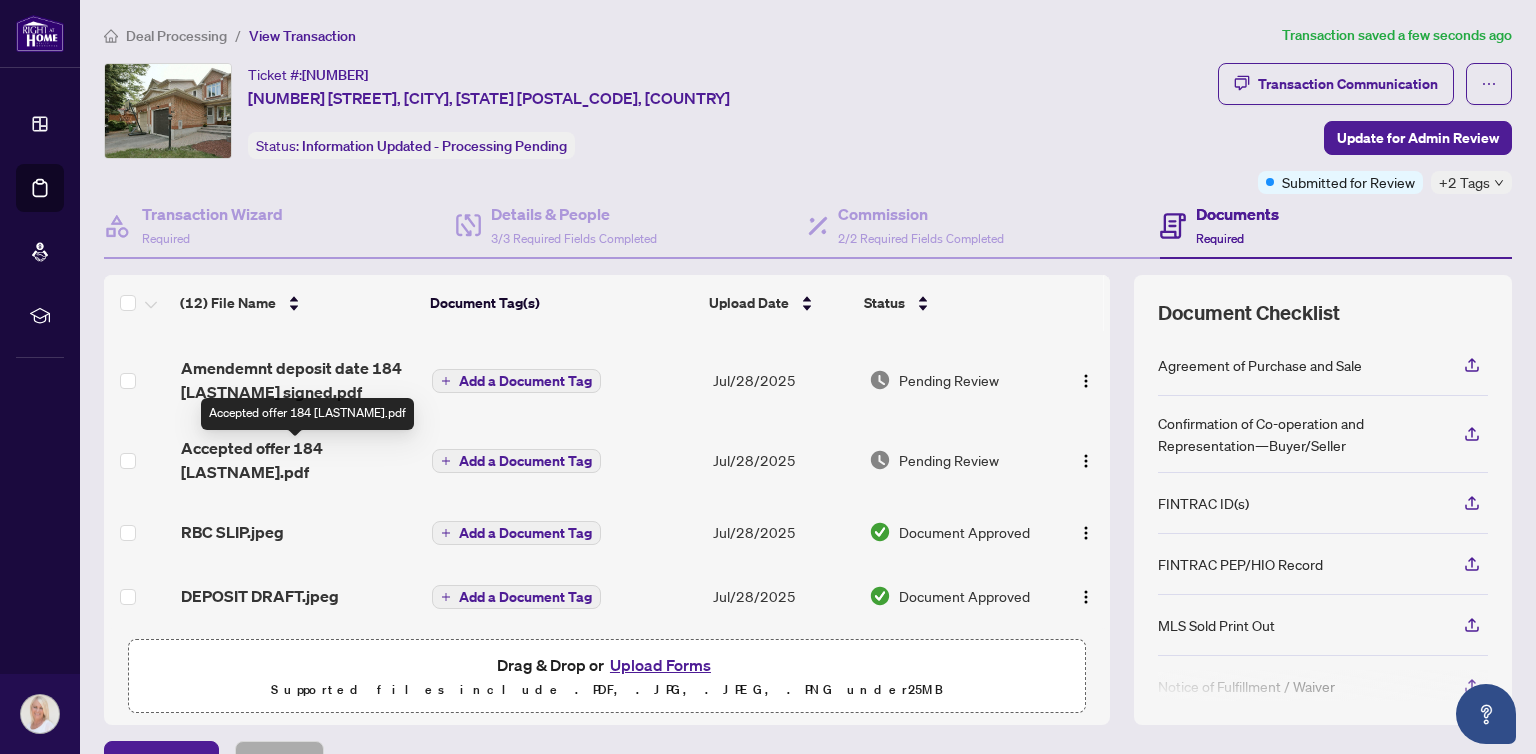 scroll, scrollTop: 608, scrollLeft: 0, axis: vertical 